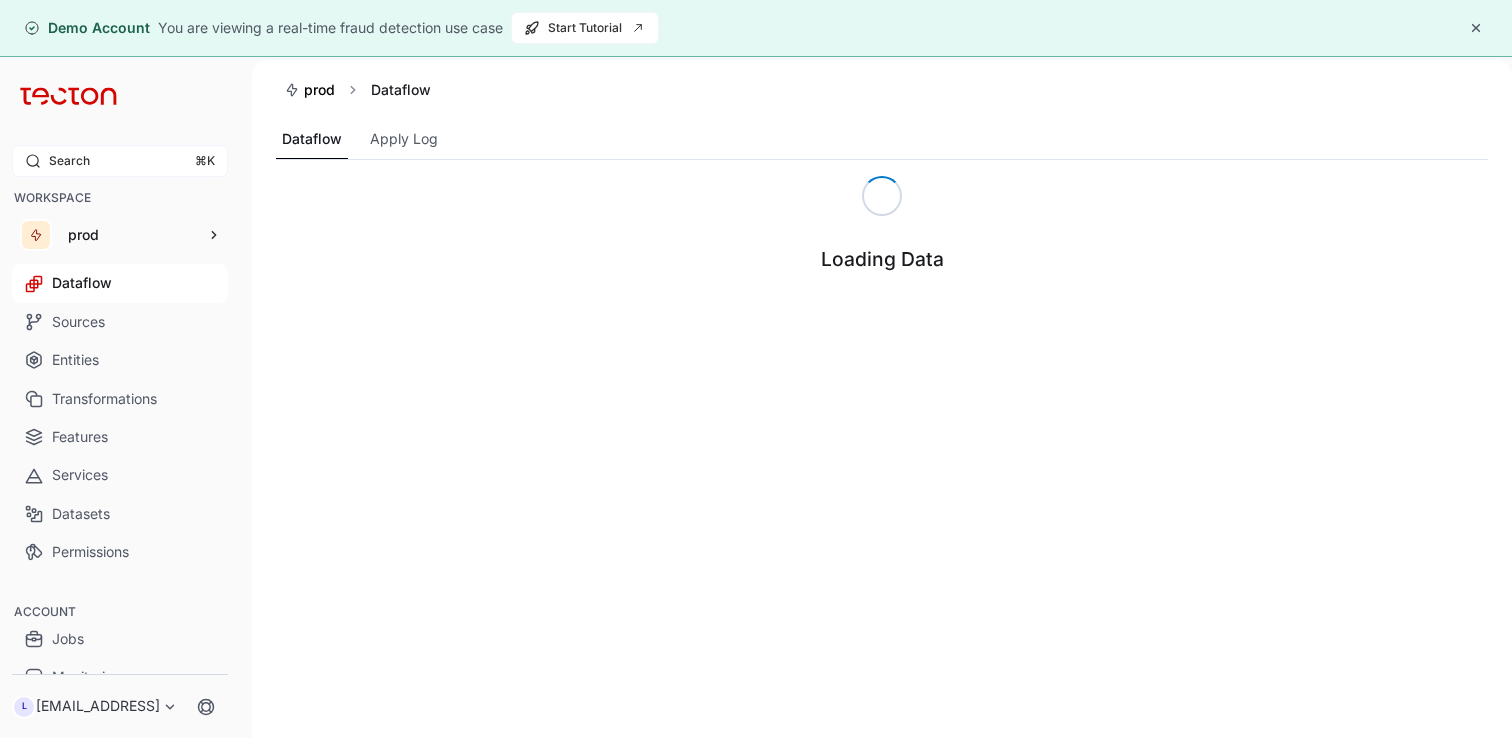 scroll, scrollTop: 0, scrollLeft: 0, axis: both 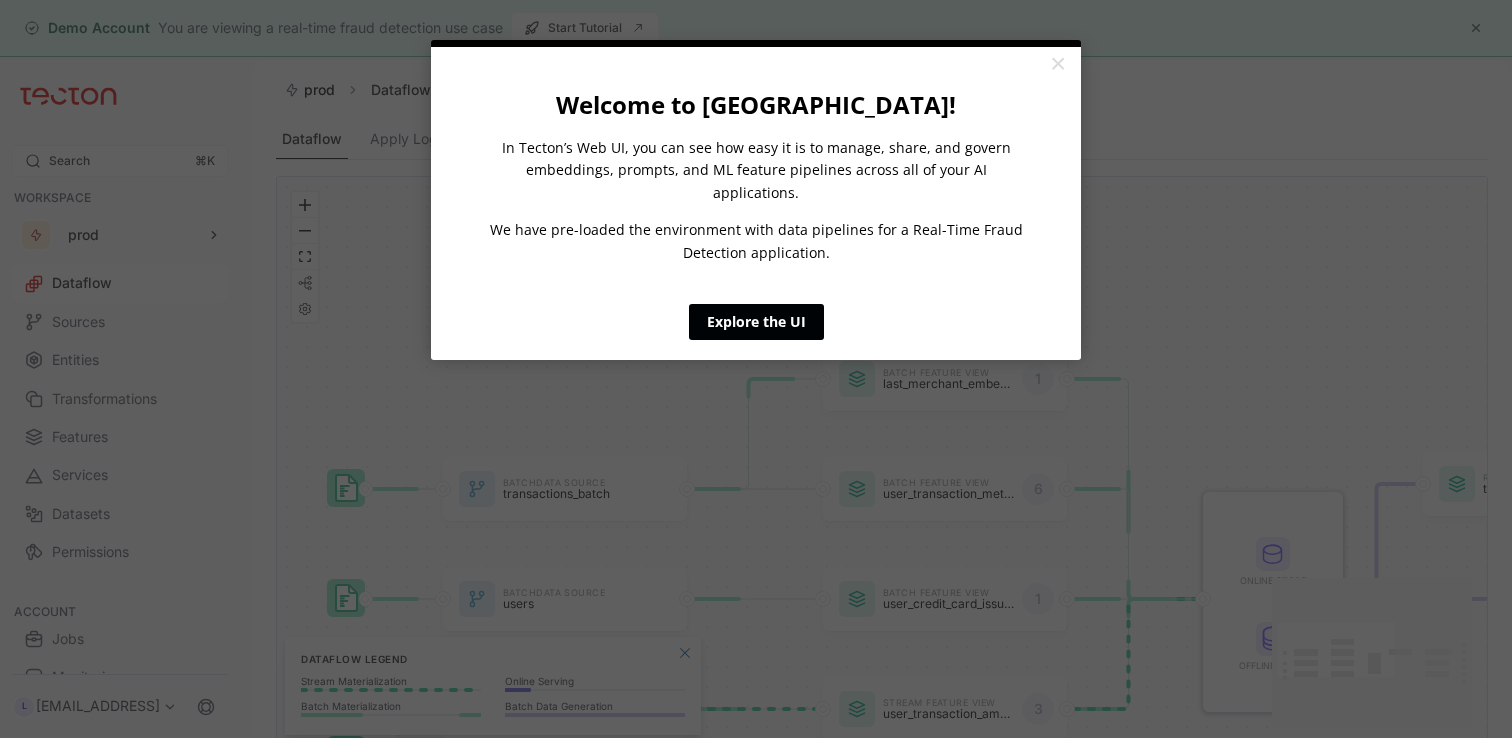 click on "Explore the UI" at bounding box center [756, 322] 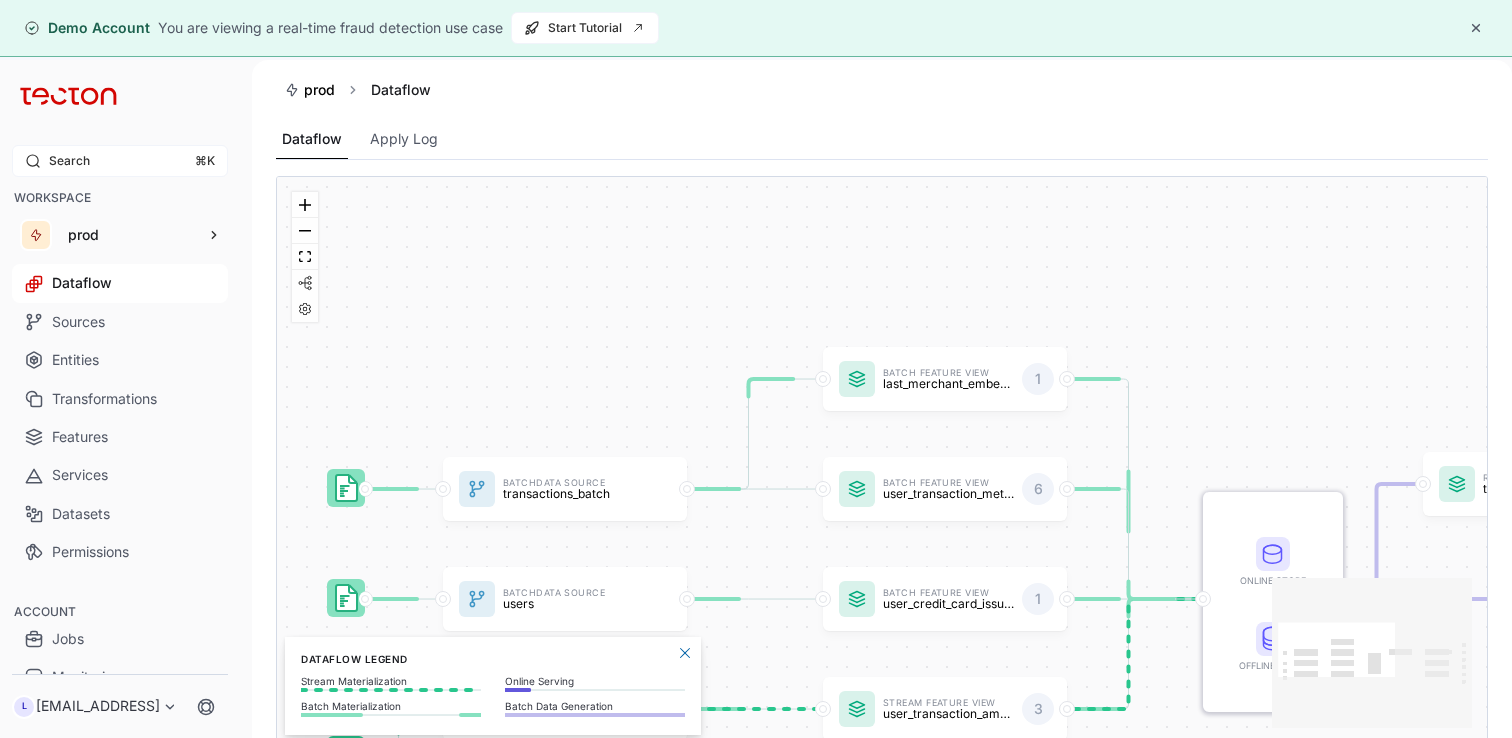 scroll, scrollTop: 0, scrollLeft: 0, axis: both 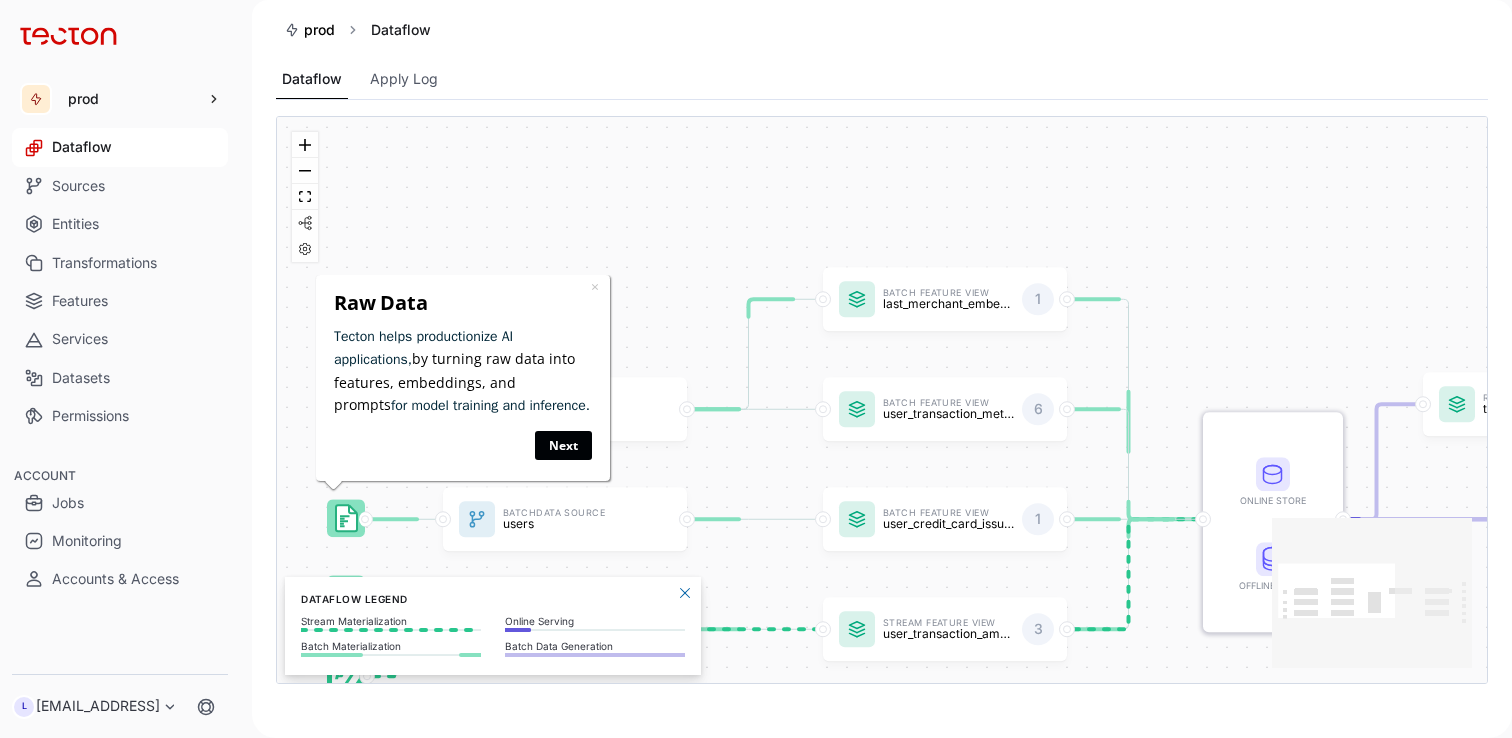 click on "Next" at bounding box center [563, 444] 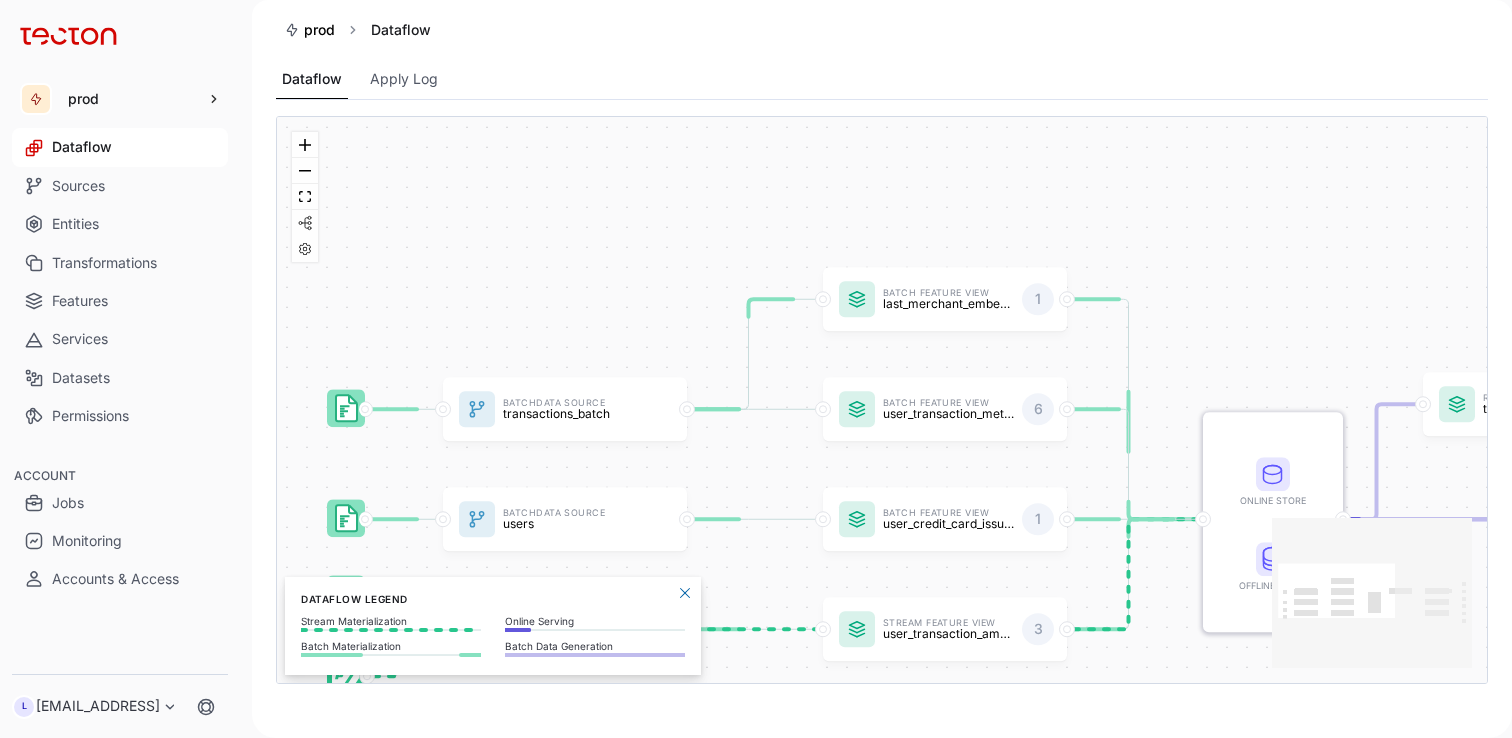scroll, scrollTop: 0, scrollLeft: 0, axis: both 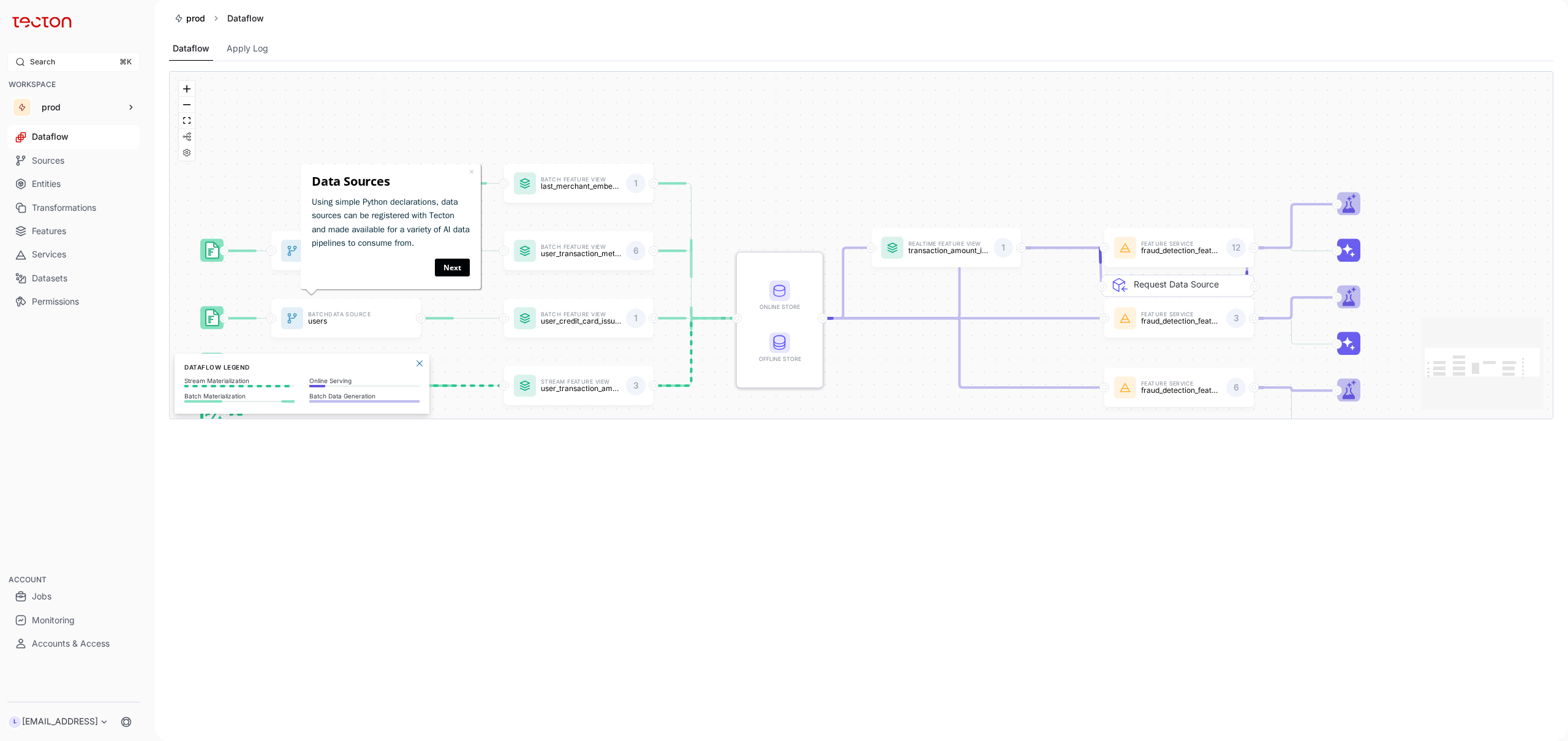 click on "Next" at bounding box center [452, 267] 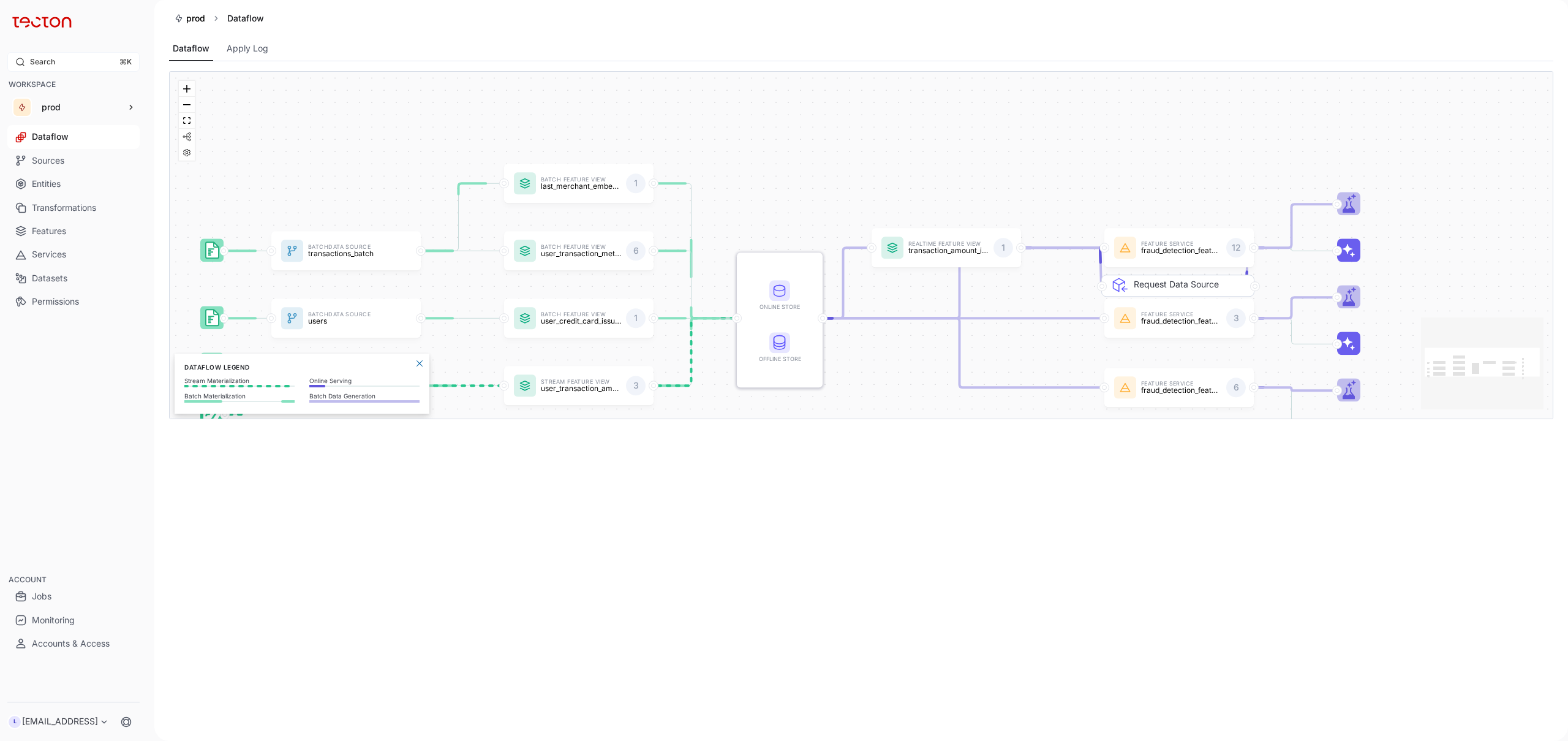 scroll, scrollTop: 0, scrollLeft: 0, axis: both 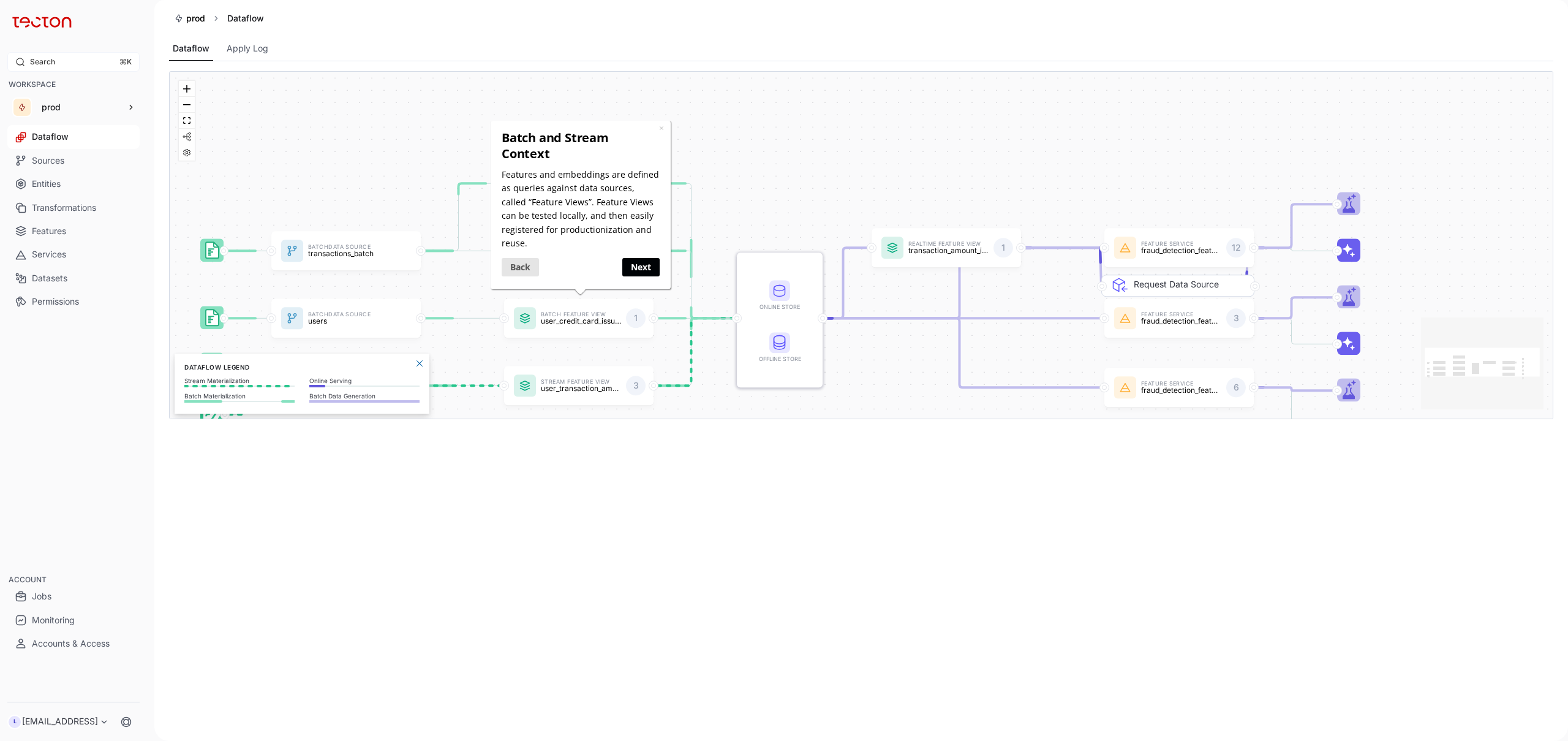 click on "Next" at bounding box center [640, 267] 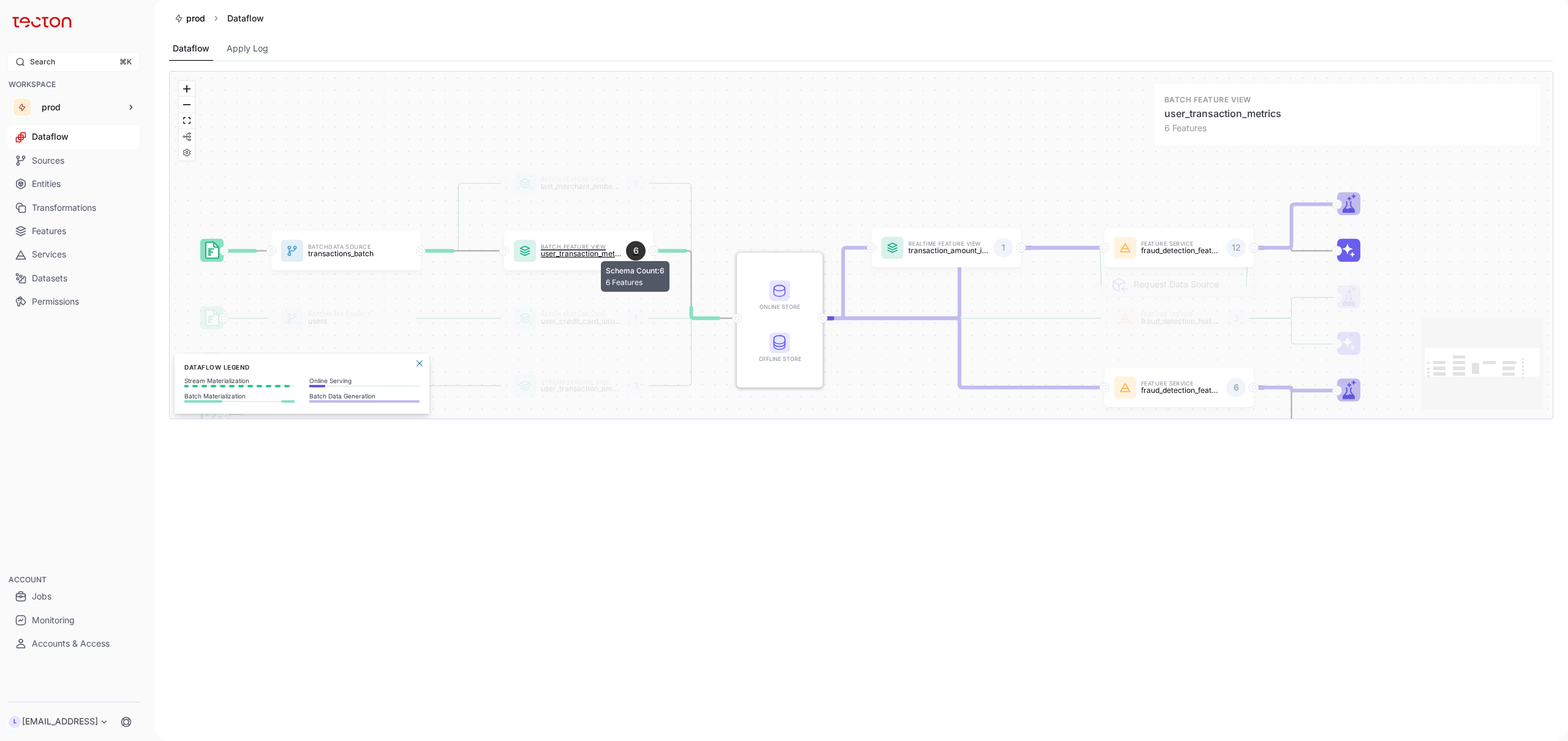 scroll, scrollTop: 0, scrollLeft: 0, axis: both 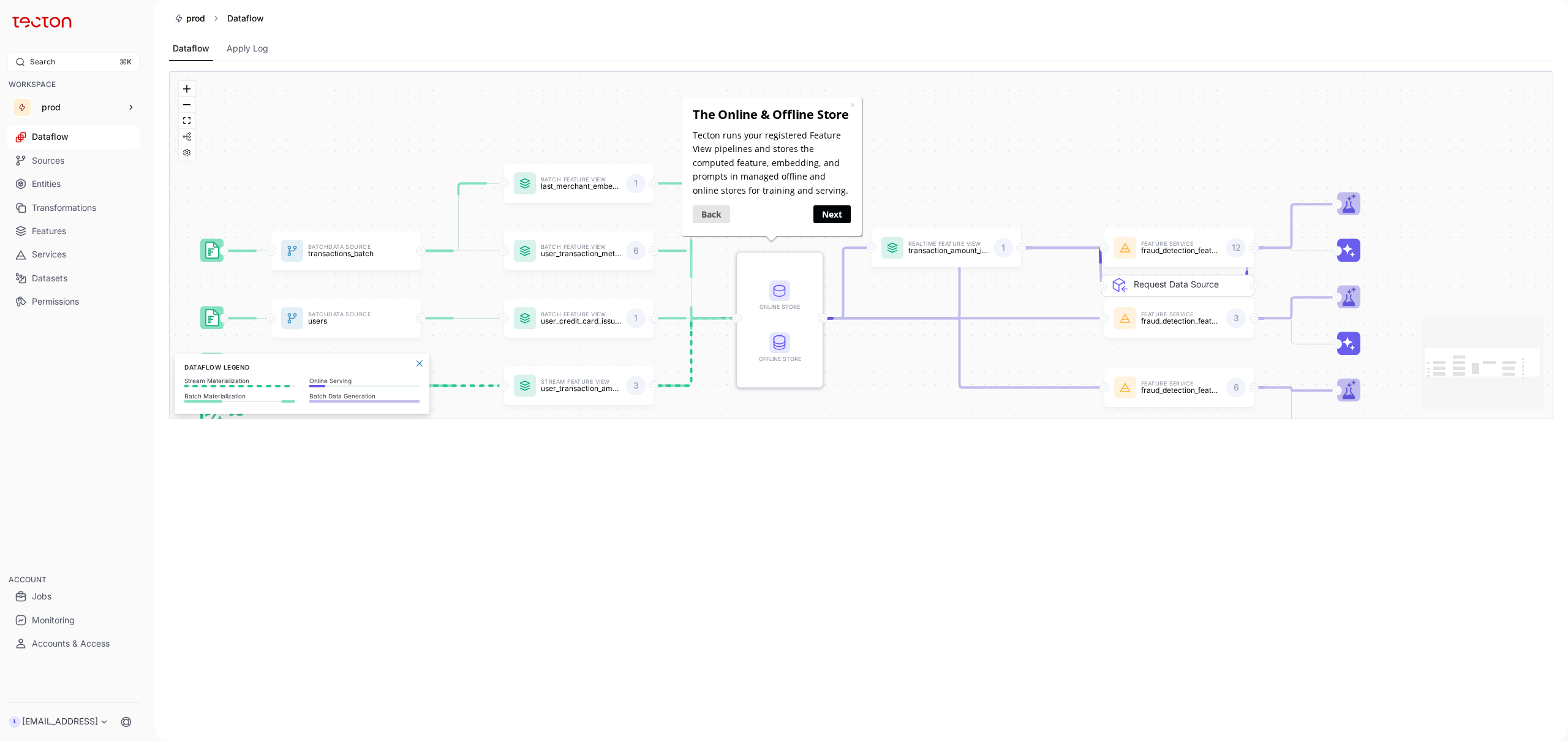 click on "Next" at bounding box center (832, 213) 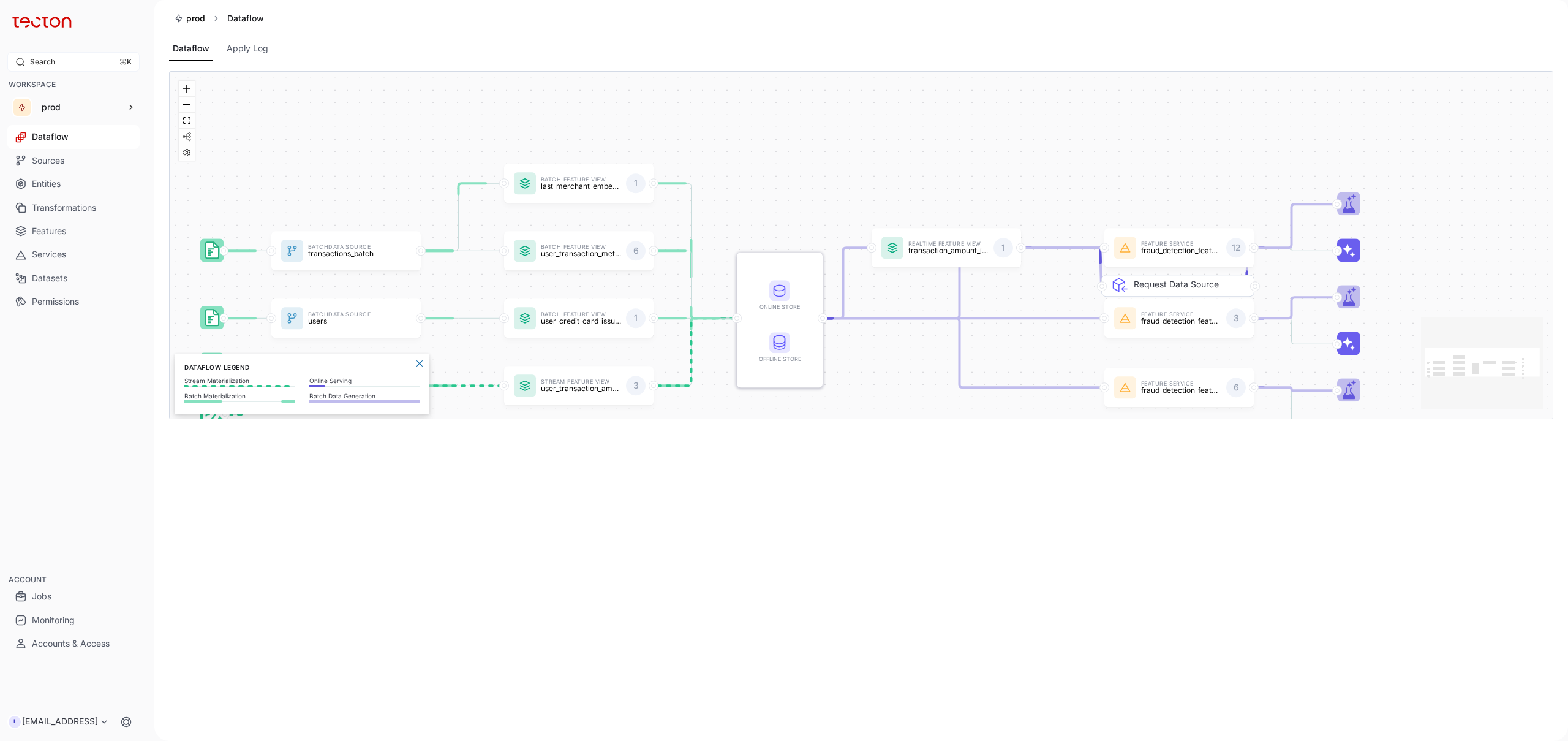 scroll, scrollTop: 0, scrollLeft: 0, axis: both 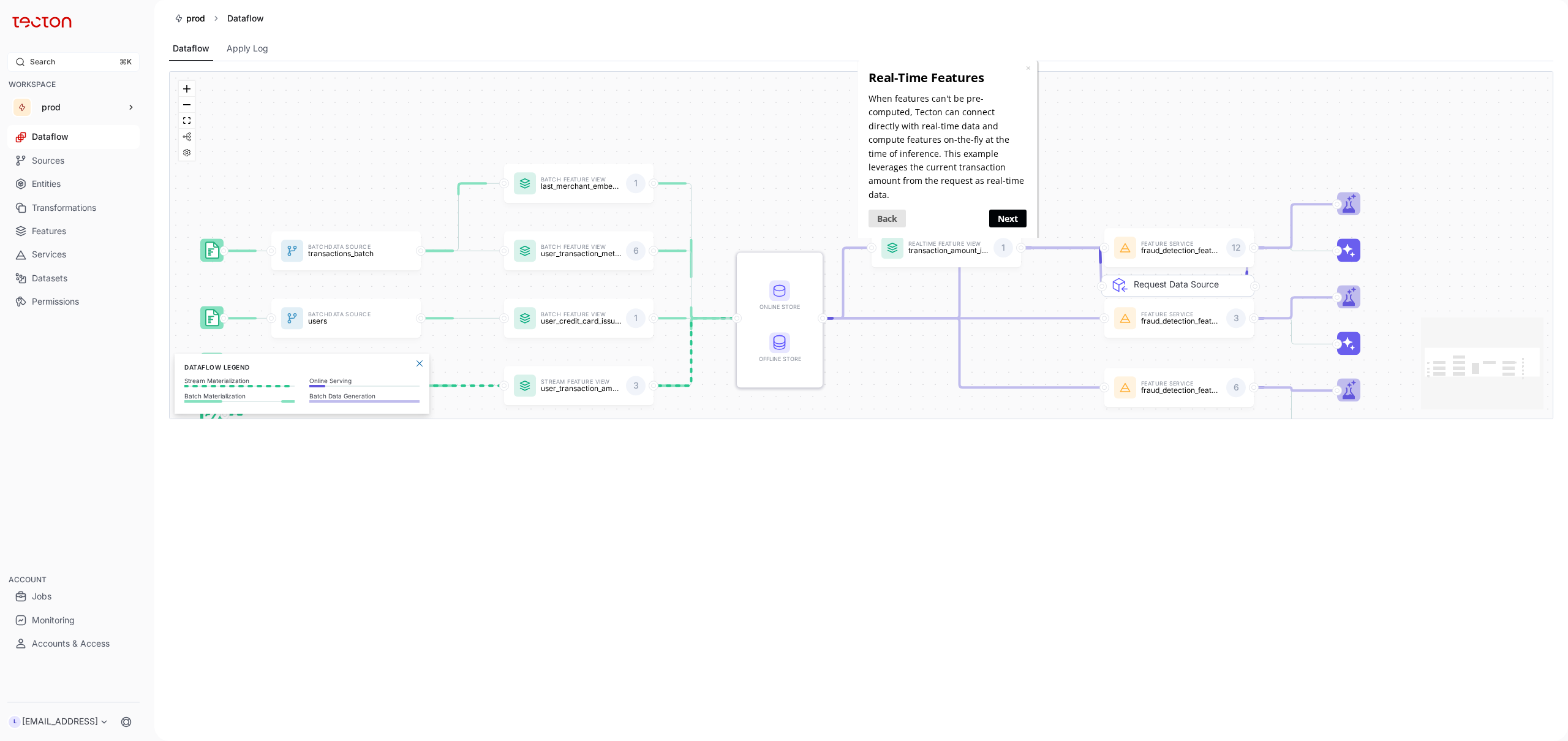 click on "Next" at bounding box center [1007, 218] 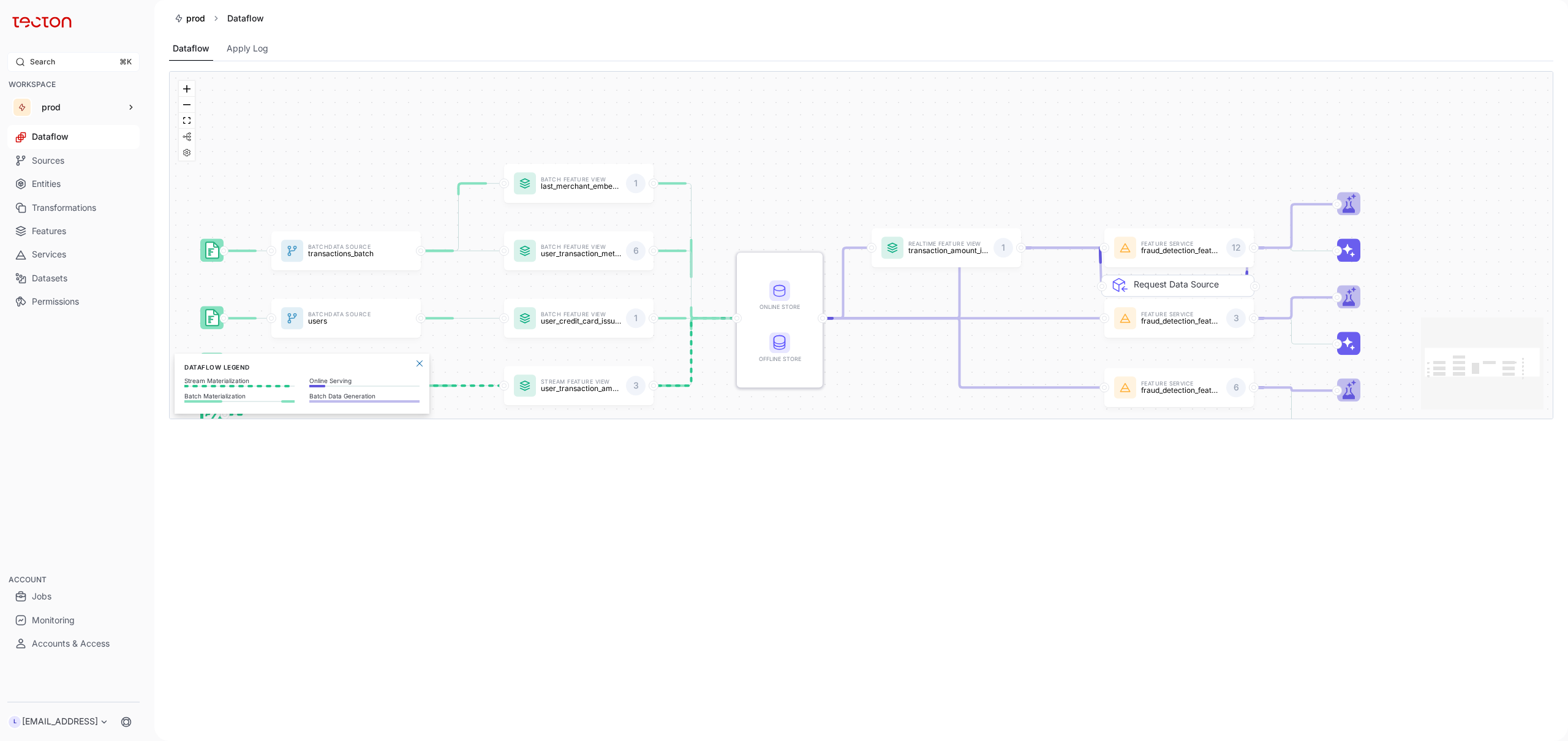 scroll, scrollTop: 0, scrollLeft: 0, axis: both 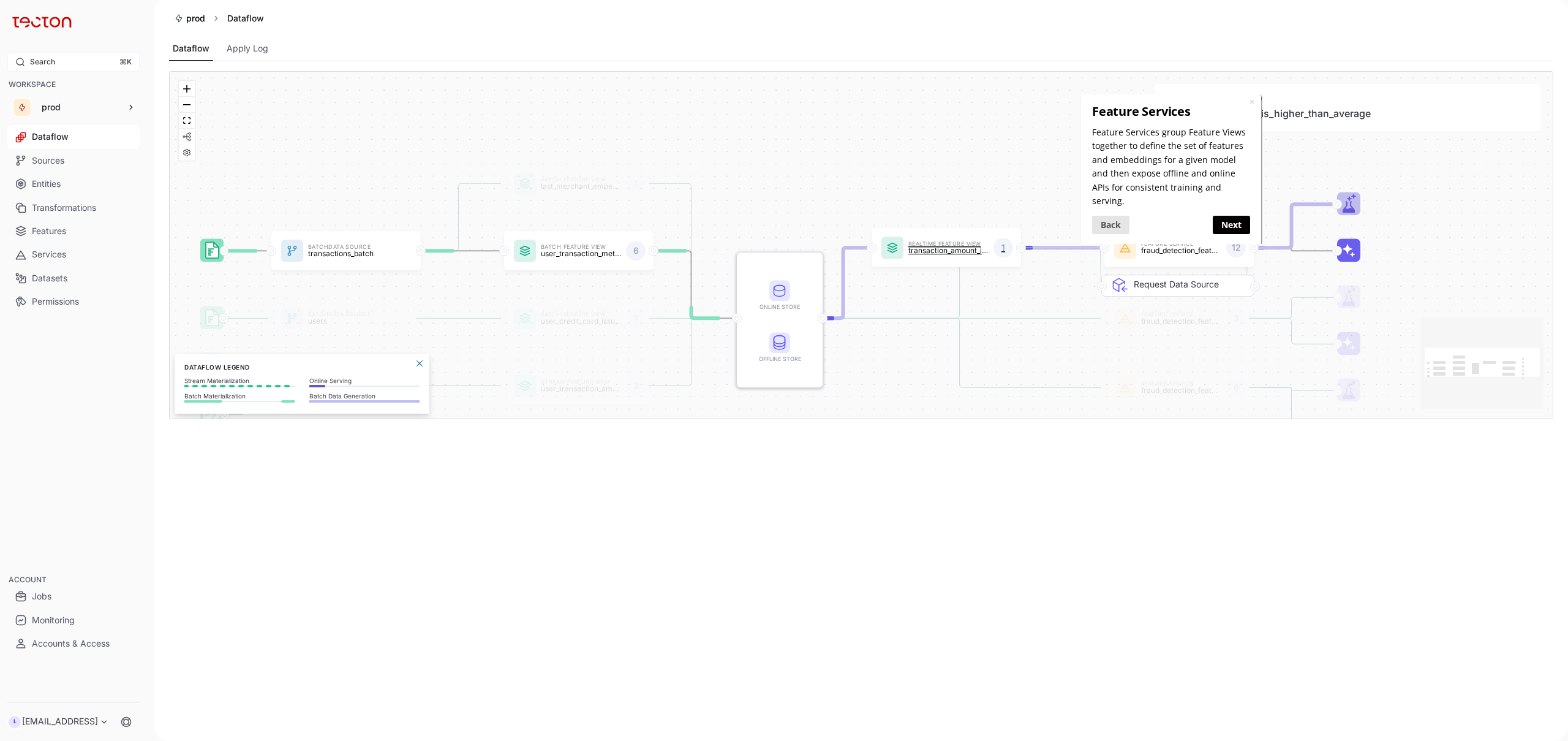 click on "Realtime Feature View transaction_amount_is_higher_than_average" at bounding box center [948, 248] 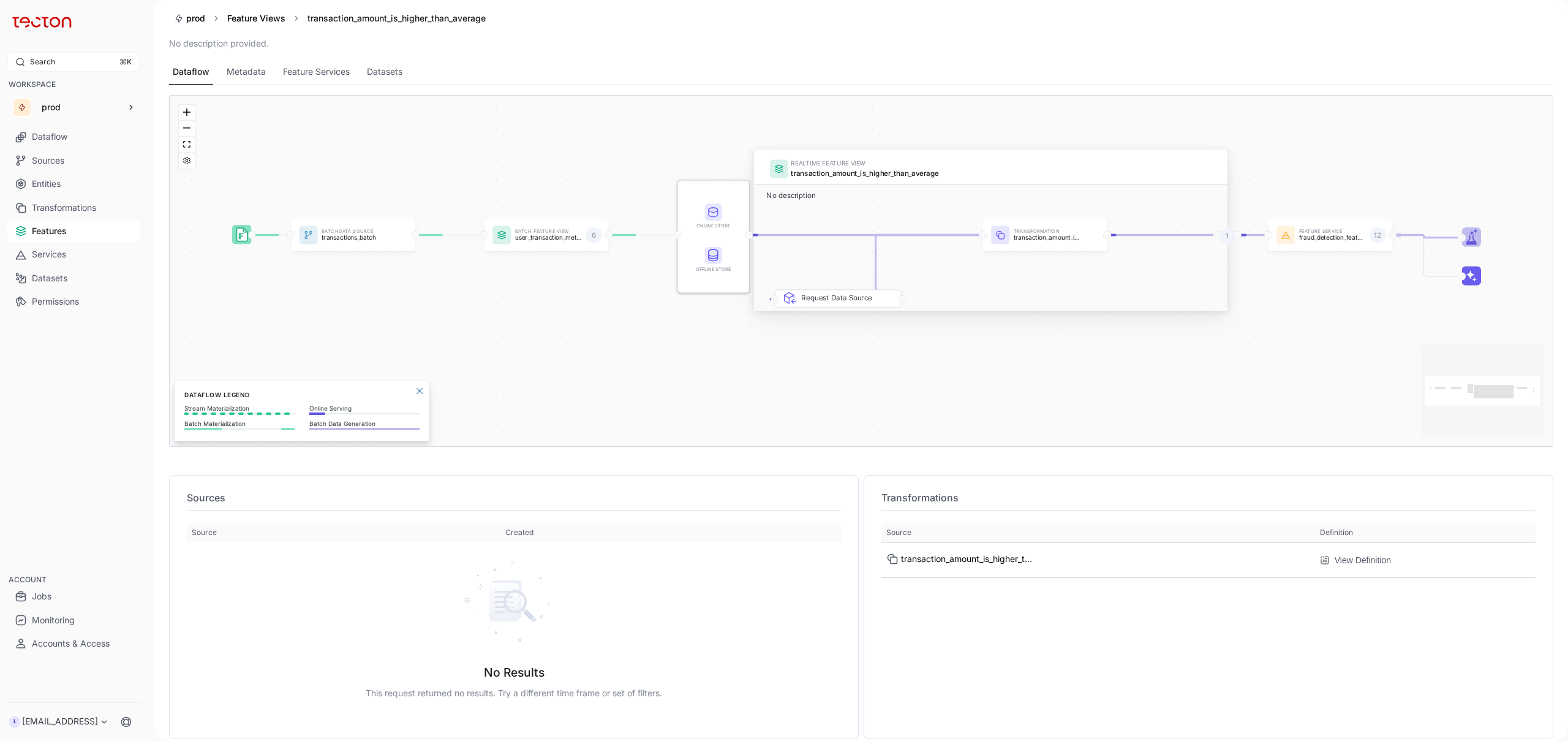 drag, startPoint x: 910, startPoint y: 385, endPoint x: 900, endPoint y: 378, distance: 12.206556 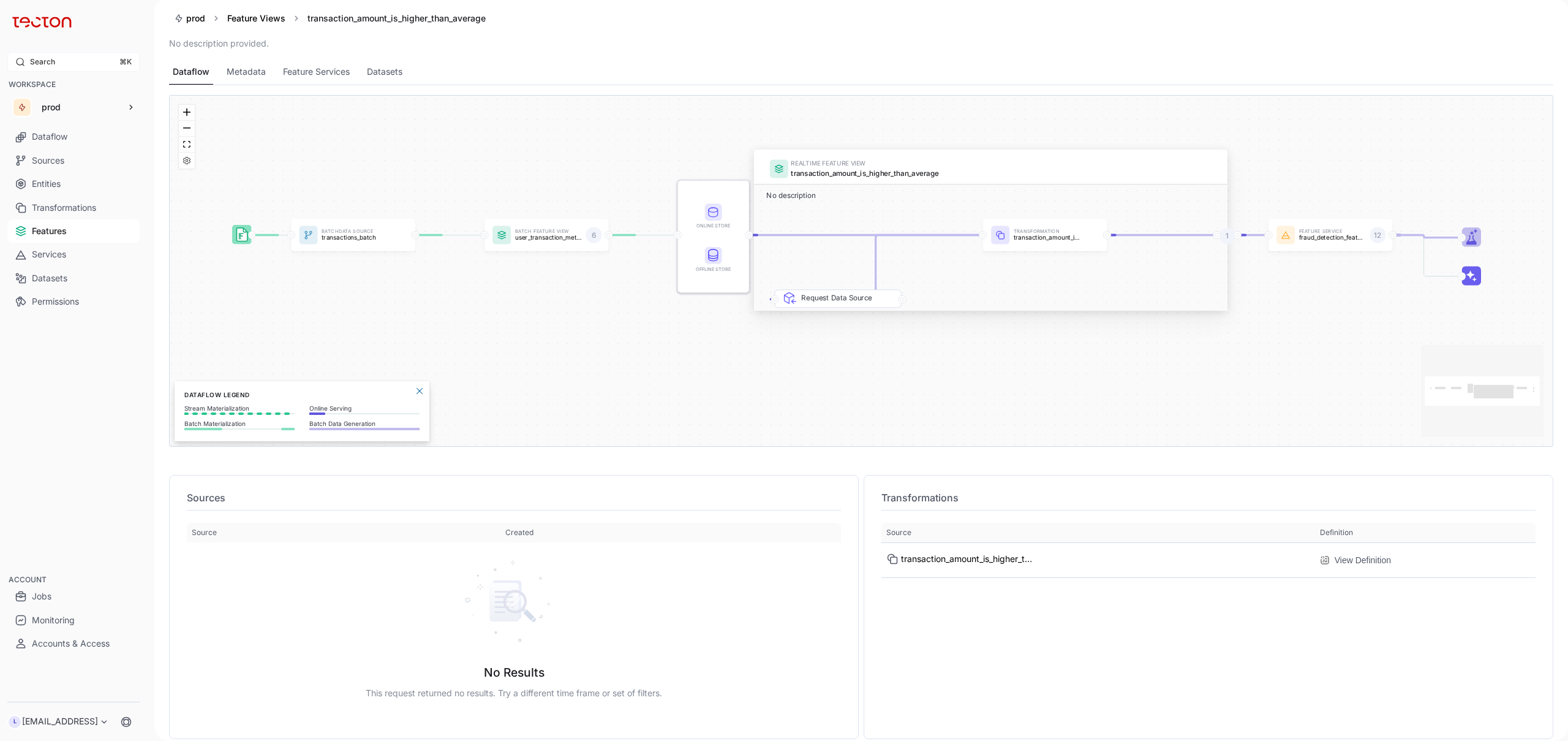 click on "REALTIME FEATURE VIEW transaction_amount_is_higher_than_average No description Batch  Data Source transactions_batch Feature Service fraud_detection_feature_service:v2 12 Batch Feature View user_transaction_metrics 6 1 Request Data Source Transformation transaction_amount_is_higher_than_average Online Store   Offline Store" at bounding box center (861, 271) 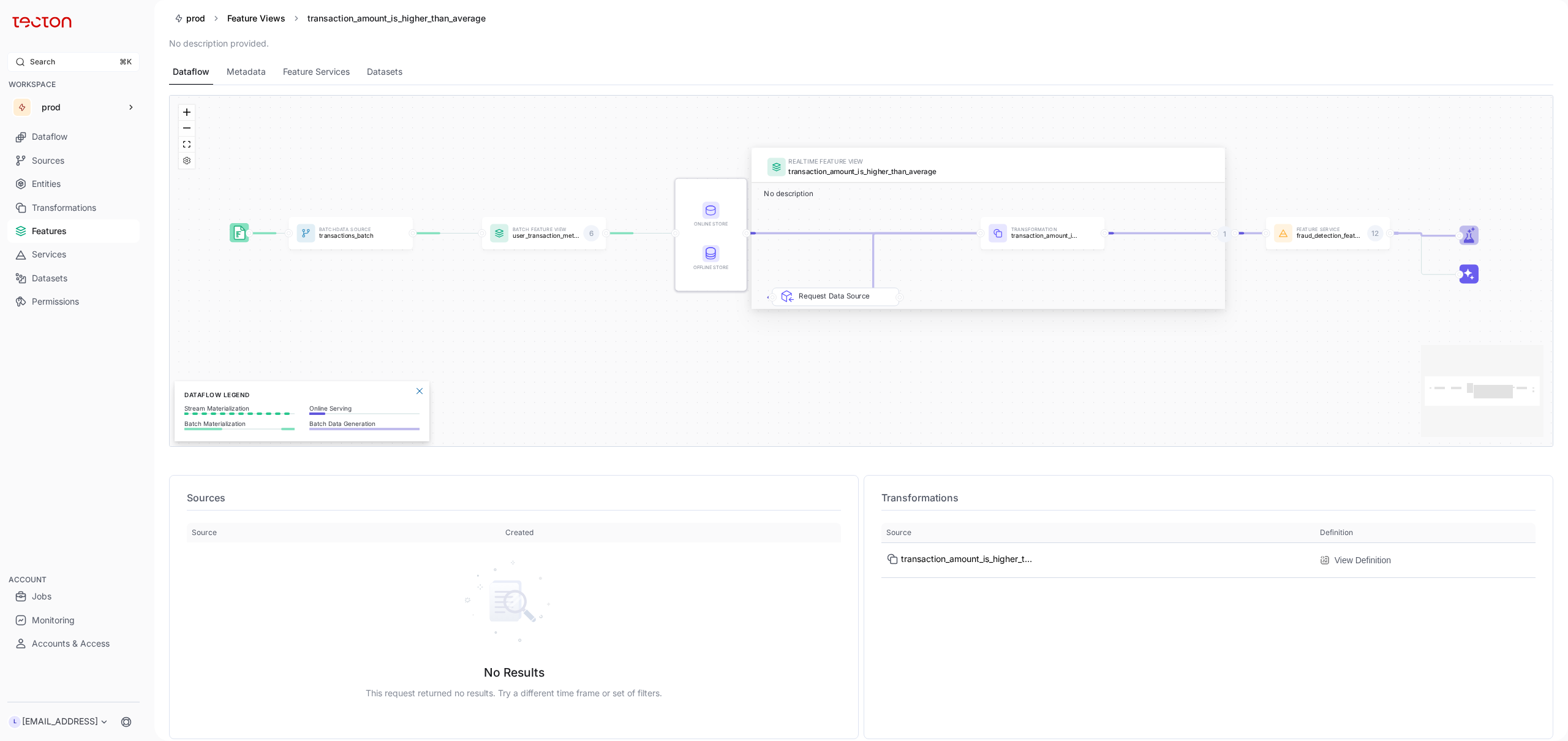 click on "REALTIME FEATURE VIEW transaction_amount_is_higher_than_average No description Batch  Data Source transactions_batch Feature Service fraud_detection_feature_service:v2 12 Batch Feature View user_transaction_metrics 6 1 Request Data Source Transformation transaction_amount_is_higher_than_average Online Store   Offline Store" at bounding box center [861, 271] 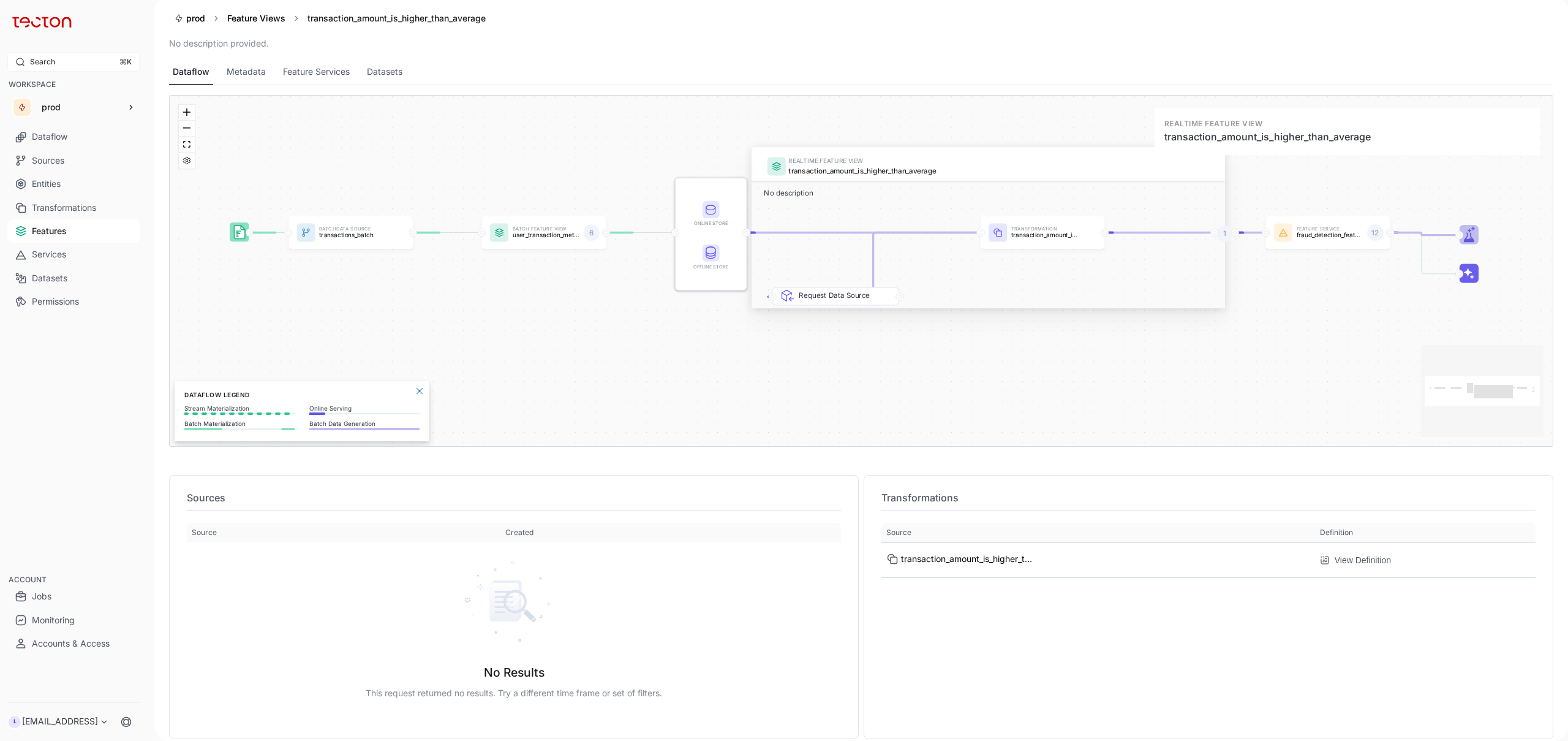 click on "REALTIME FEATURE VIEW transaction_amount_is_higher_than_average No description" at bounding box center [988, 227] 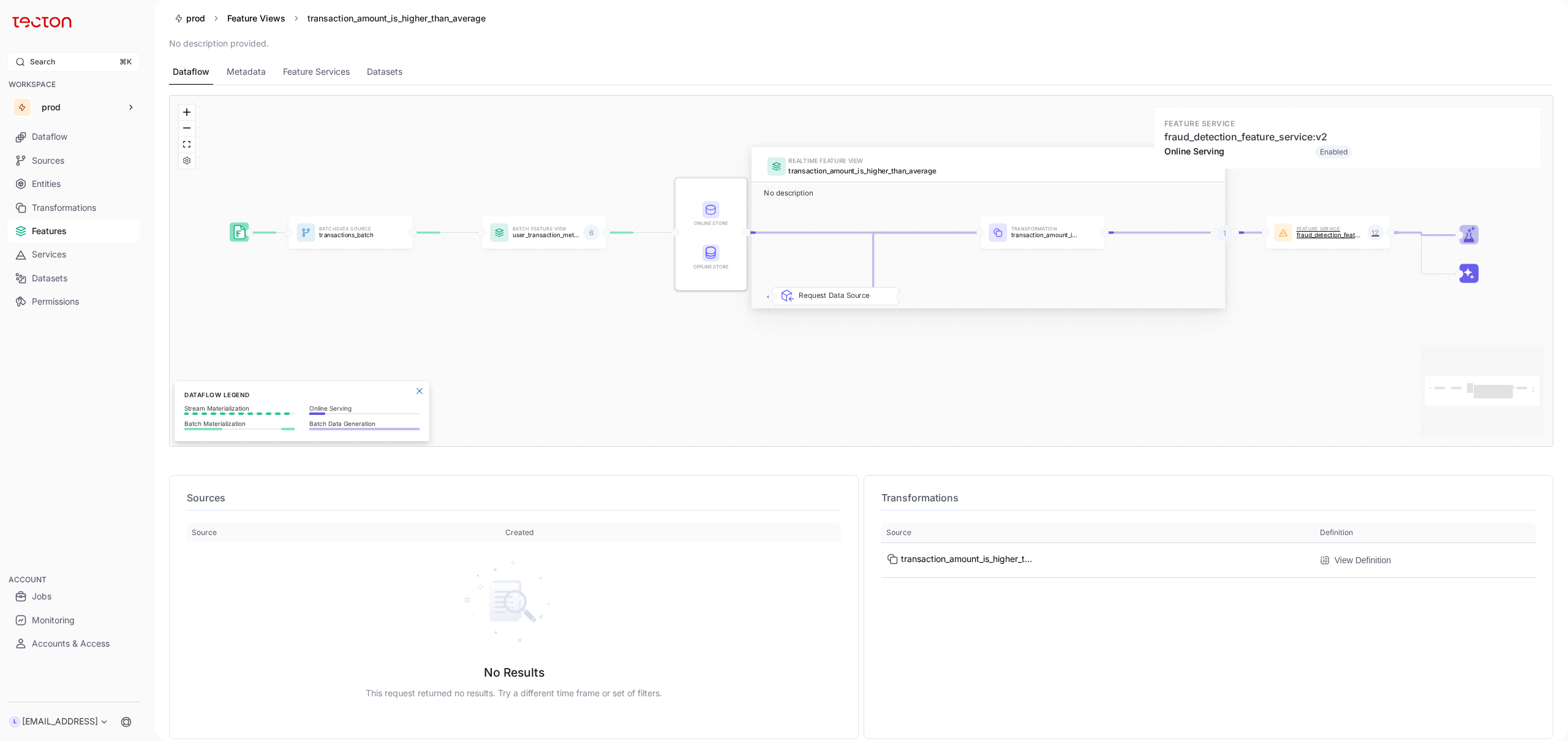 click on "Feature Service fraud_detection_feature_service:v2 12" at bounding box center [1328, 232] 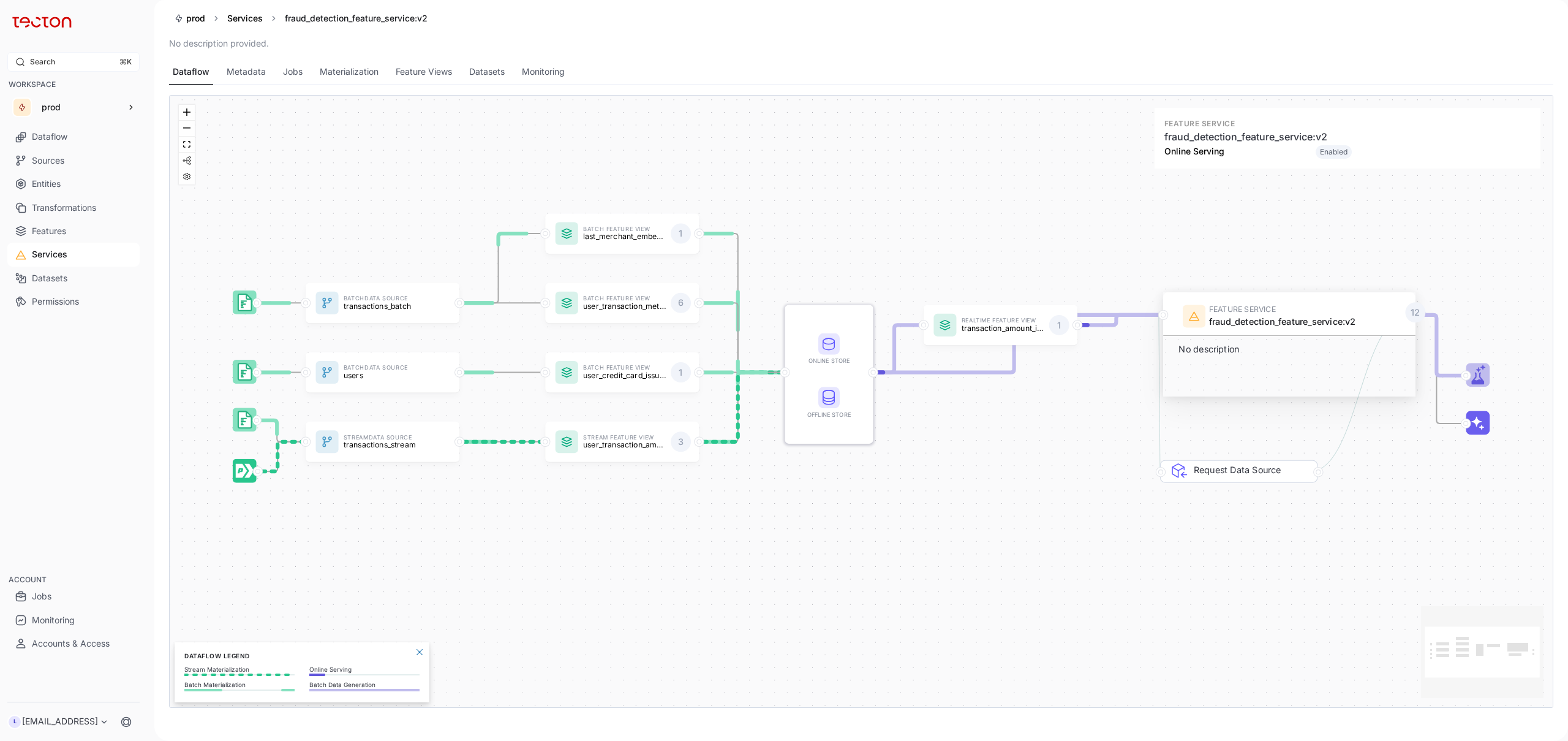click on "fraud_detection_feature_service:v2" at bounding box center [1305, 322] 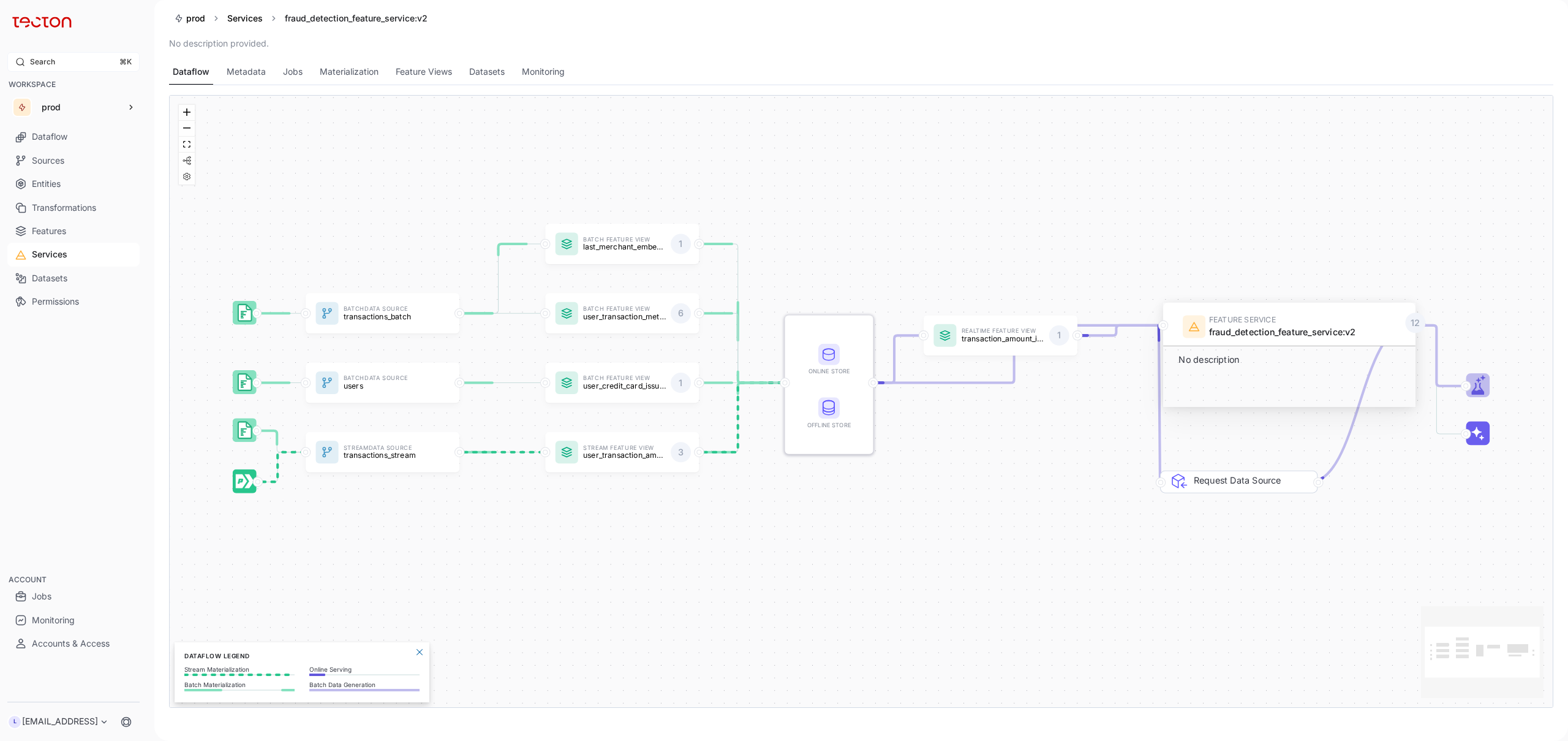 click on "Dataflow" at bounding box center (191, 72) 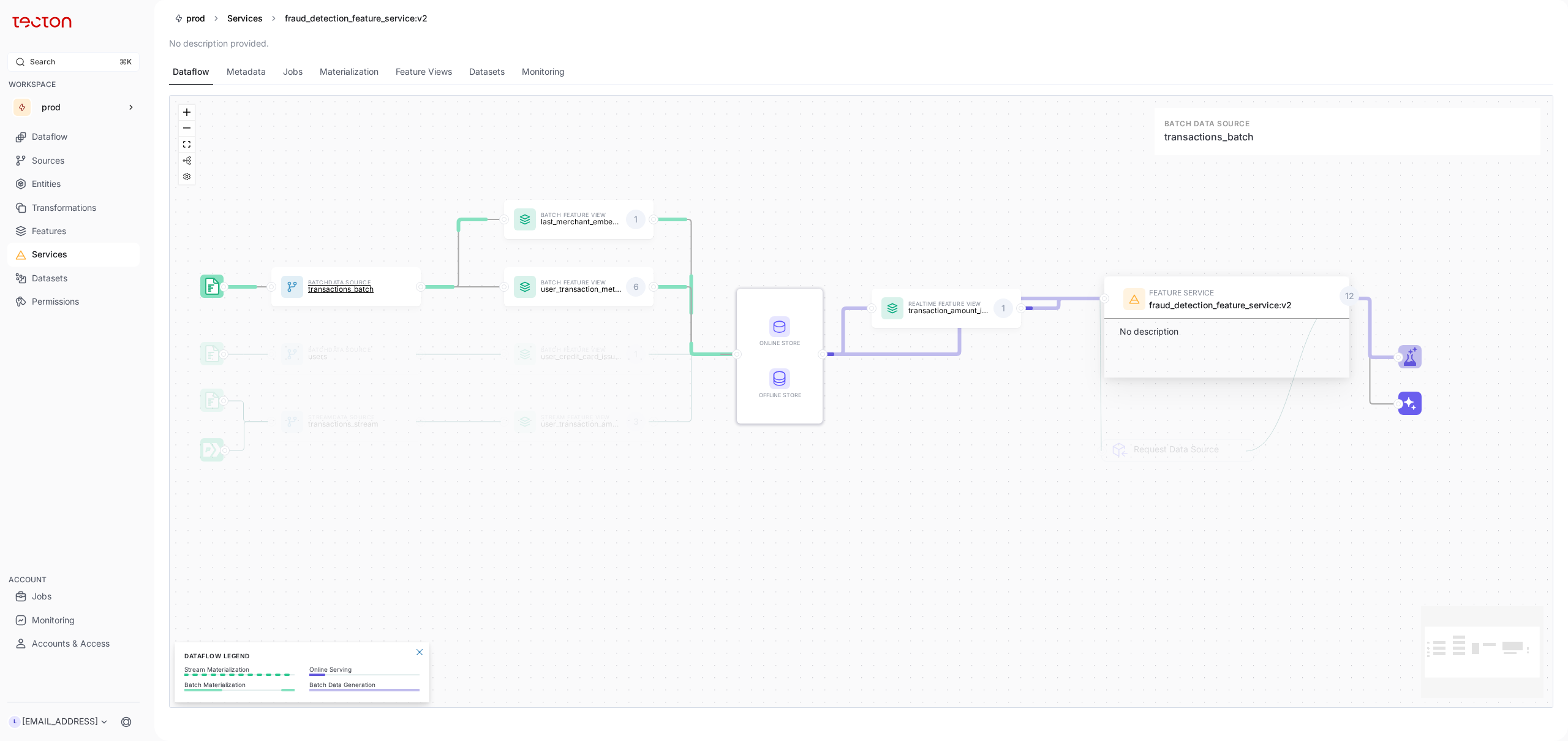 click on "transactions_batch" at bounding box center [348, 289] 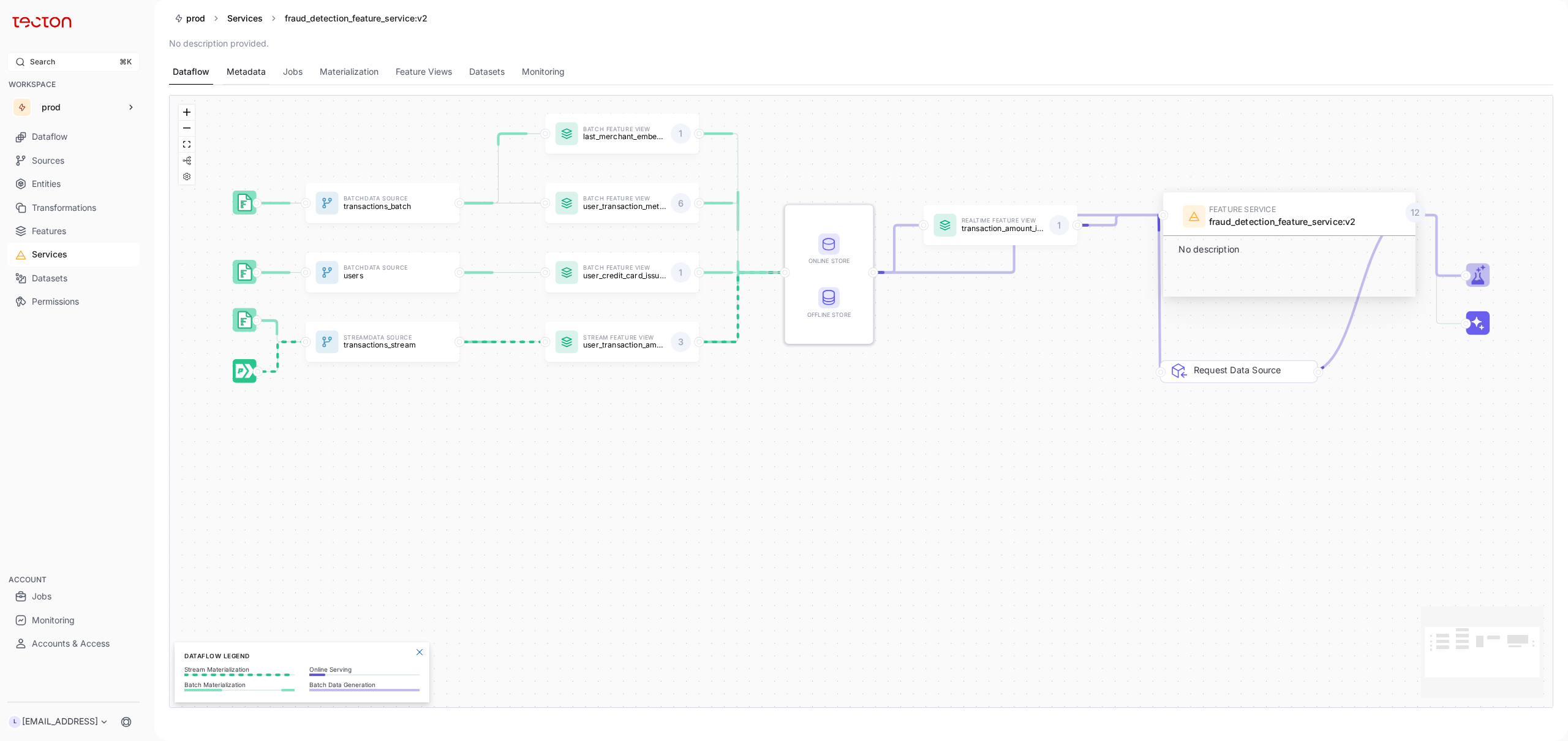 click on "Metadata" at bounding box center [246, 72] 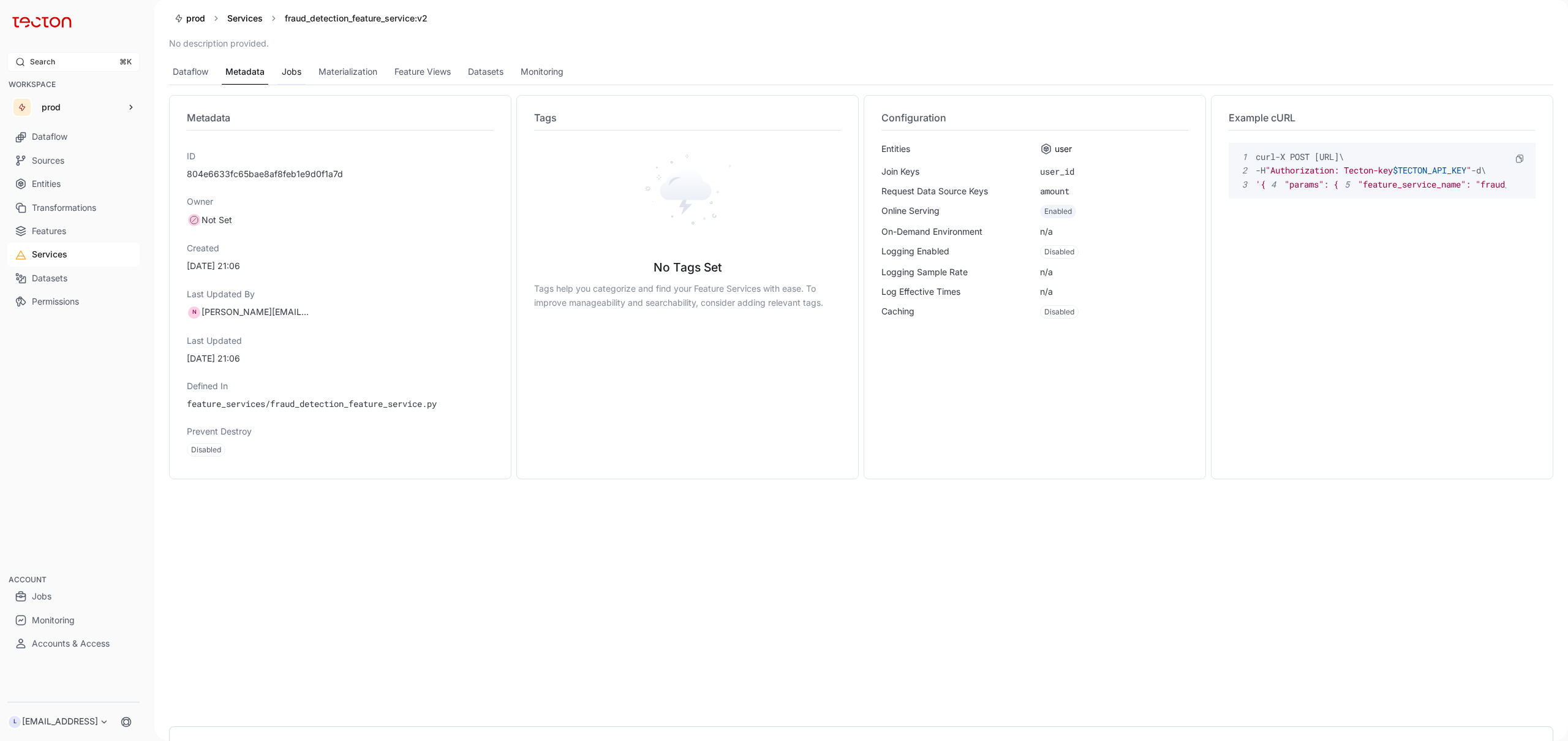 click on "Jobs" at bounding box center (292, 72) 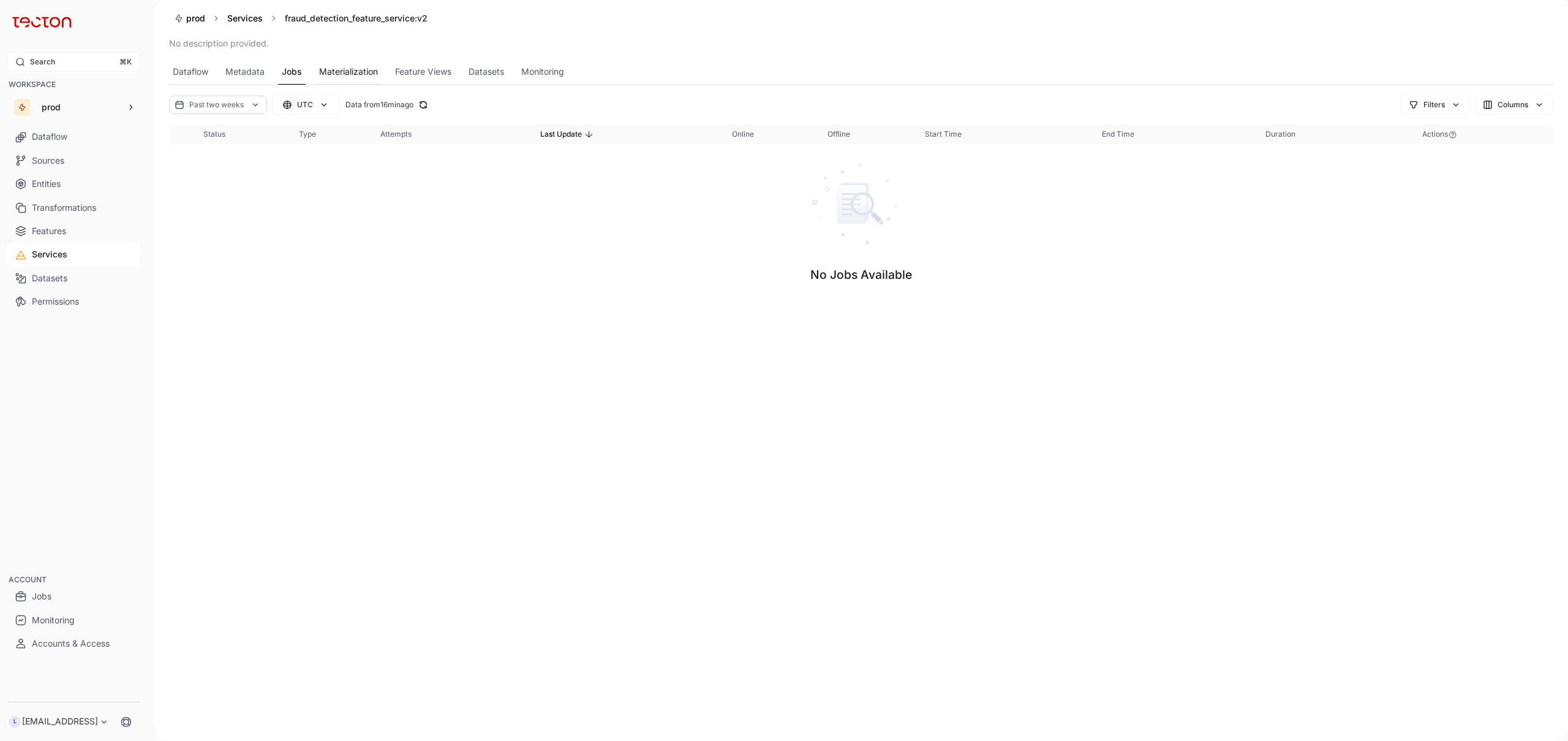 click on "Materialization" at bounding box center [349, 72] 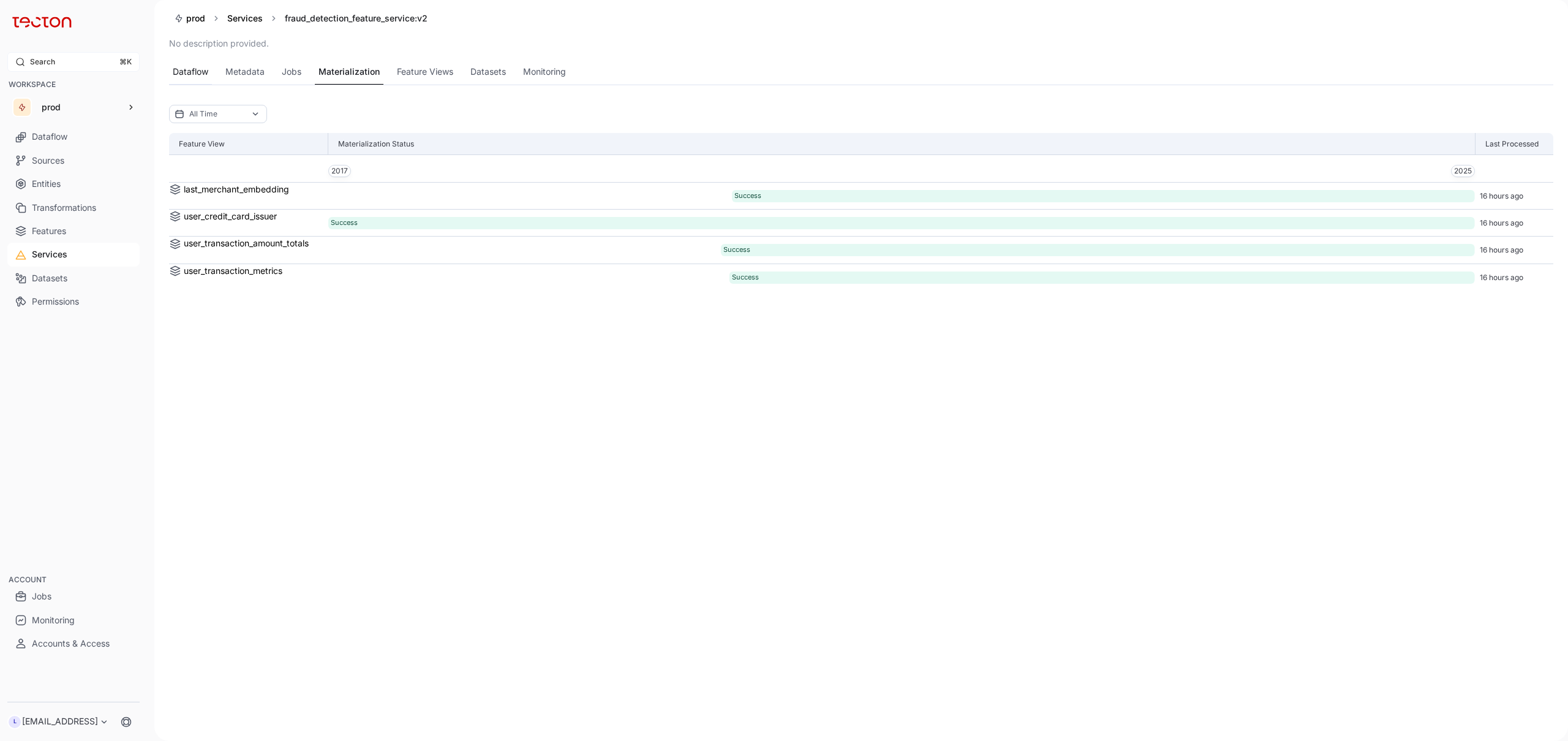 click on "Dataflow" at bounding box center (190, 72) 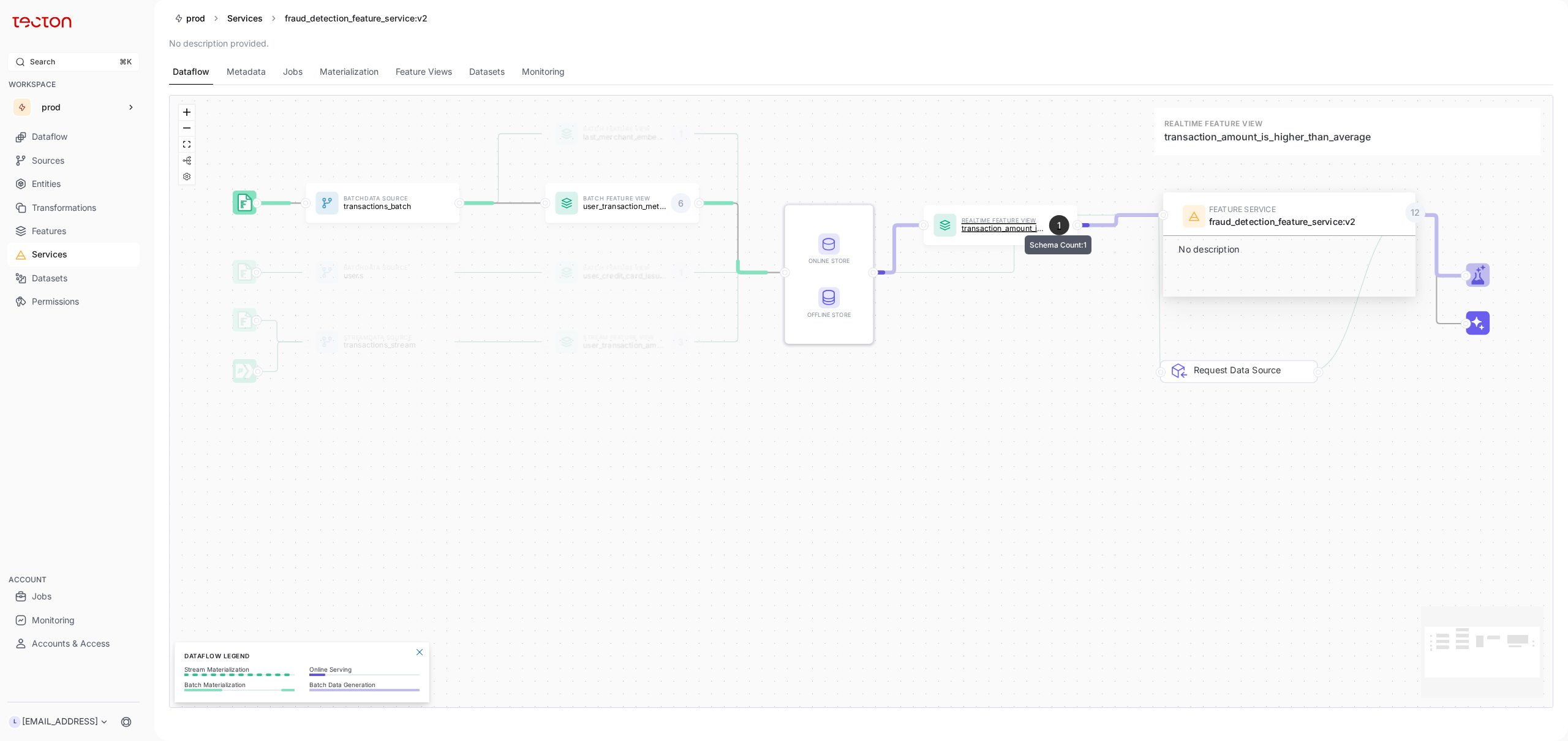 click on "1" at bounding box center (1059, 225) 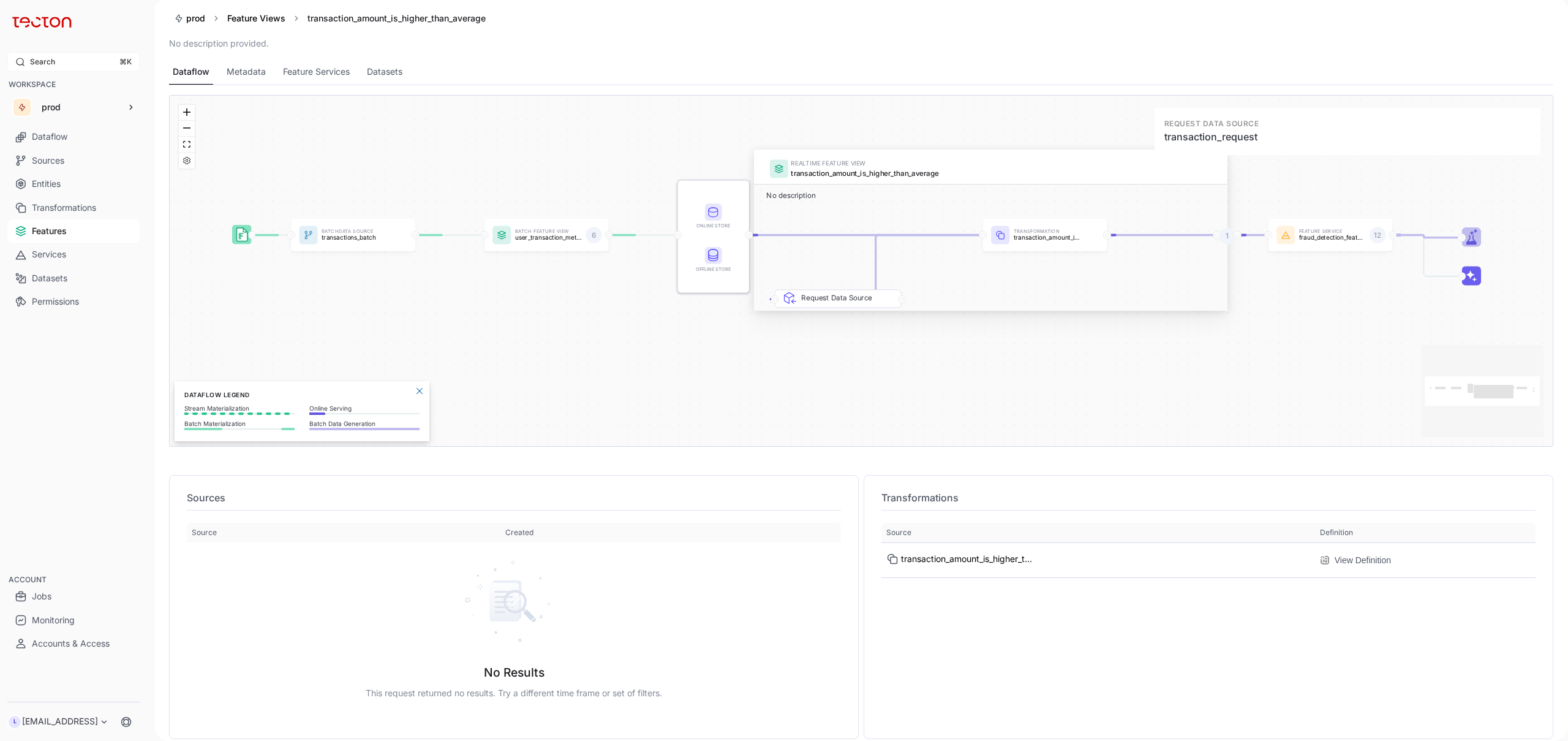 click 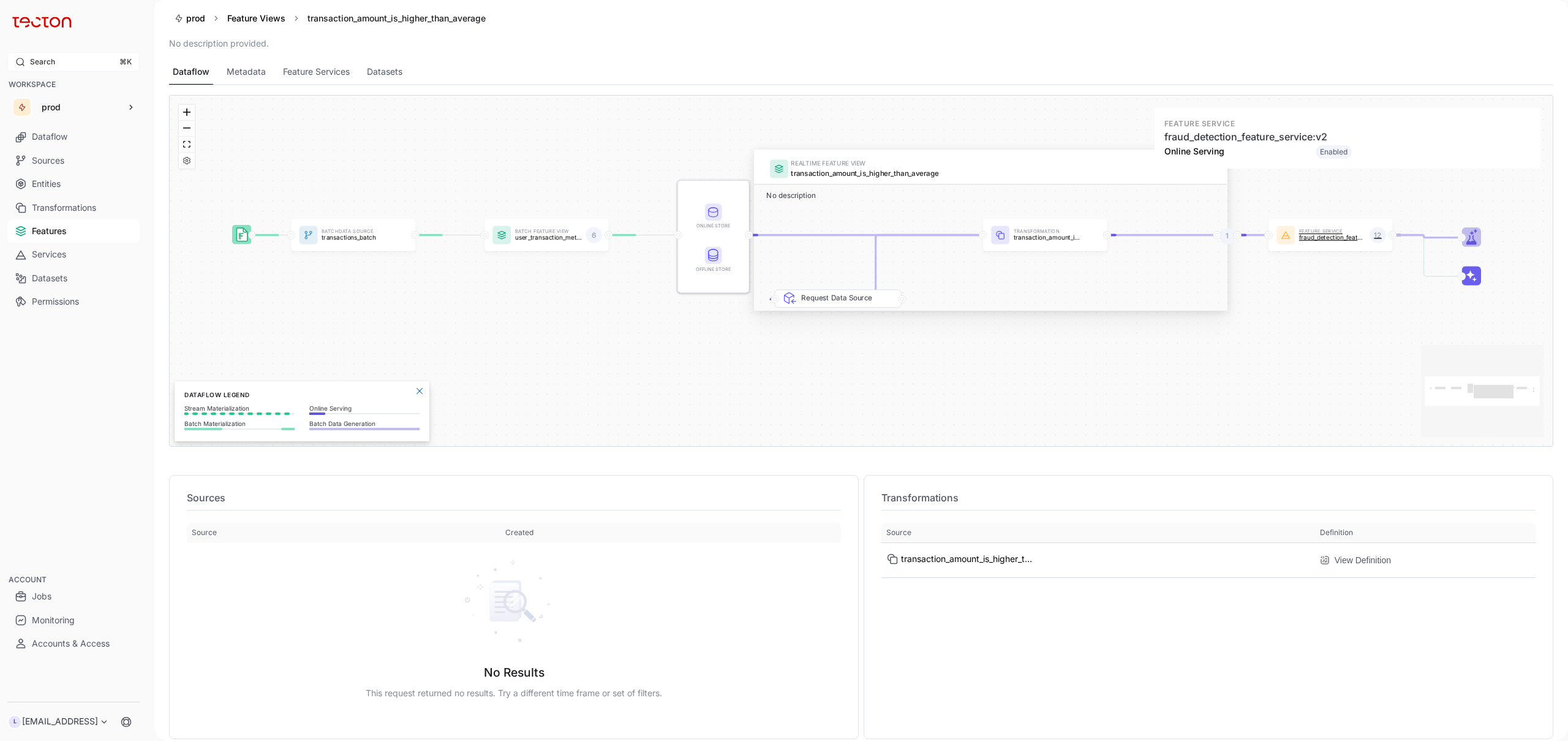 click on "Feature Service fraud_detection_feature_service:v2" at bounding box center [1332, 235] 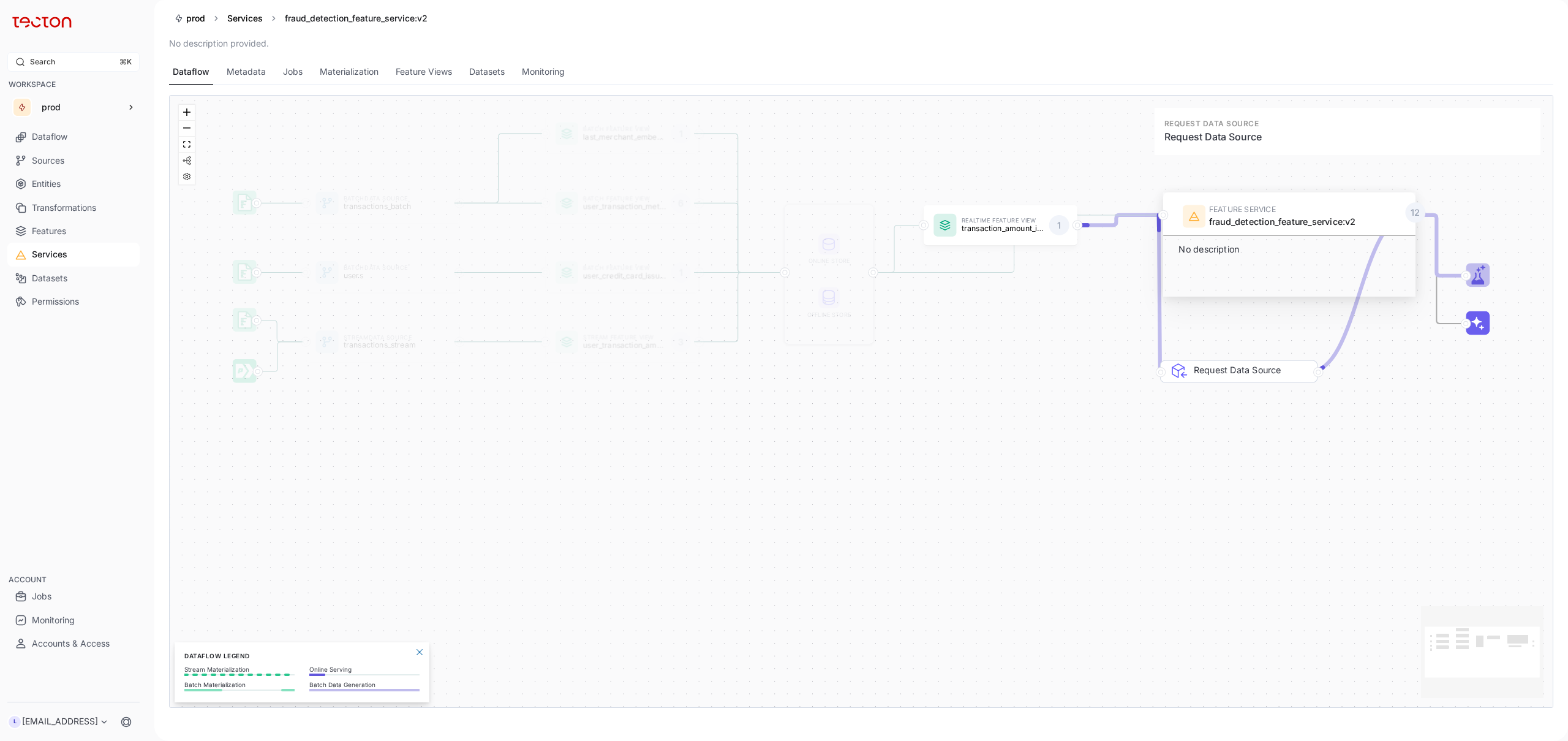 click on "Request Data Source" at bounding box center (1250, 412) 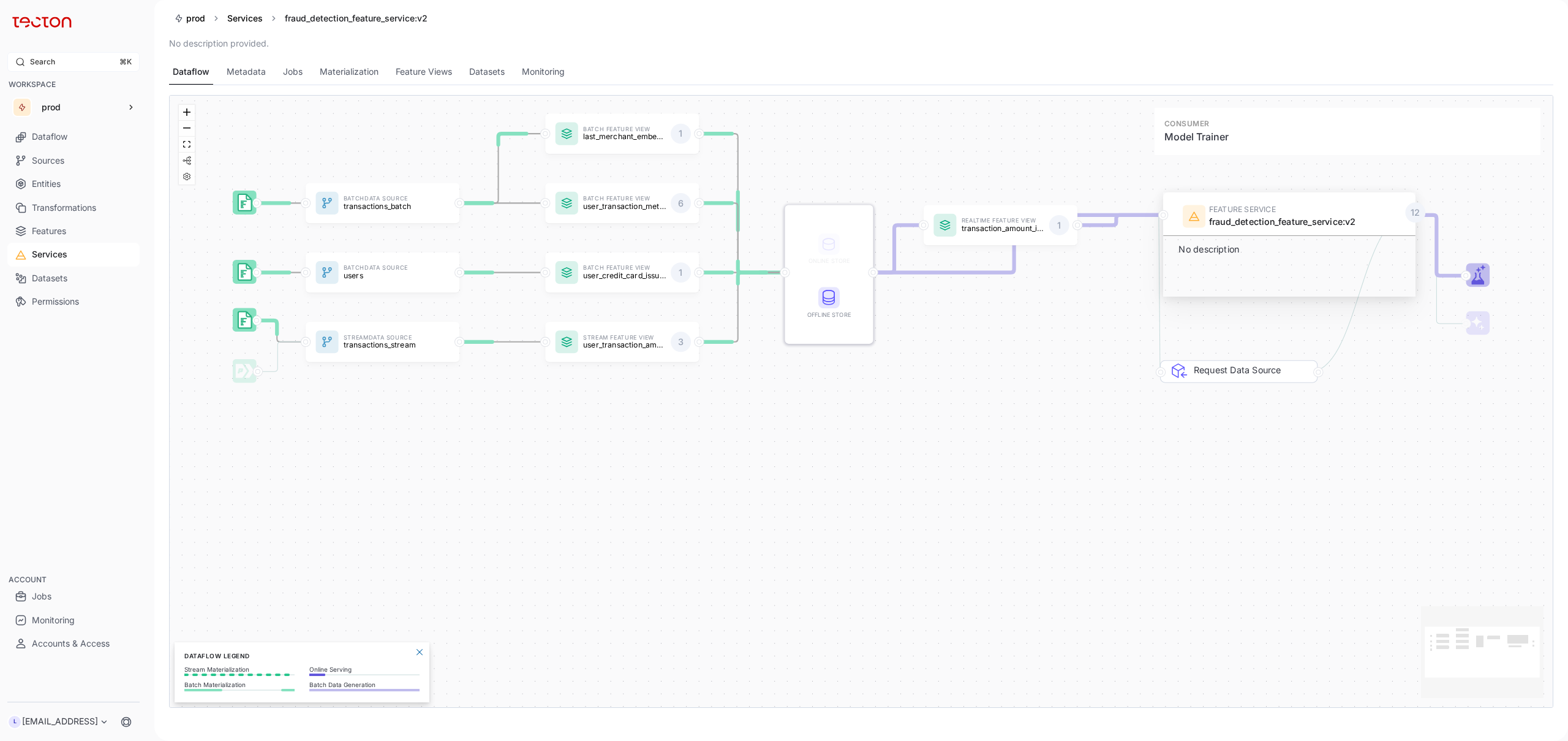 click 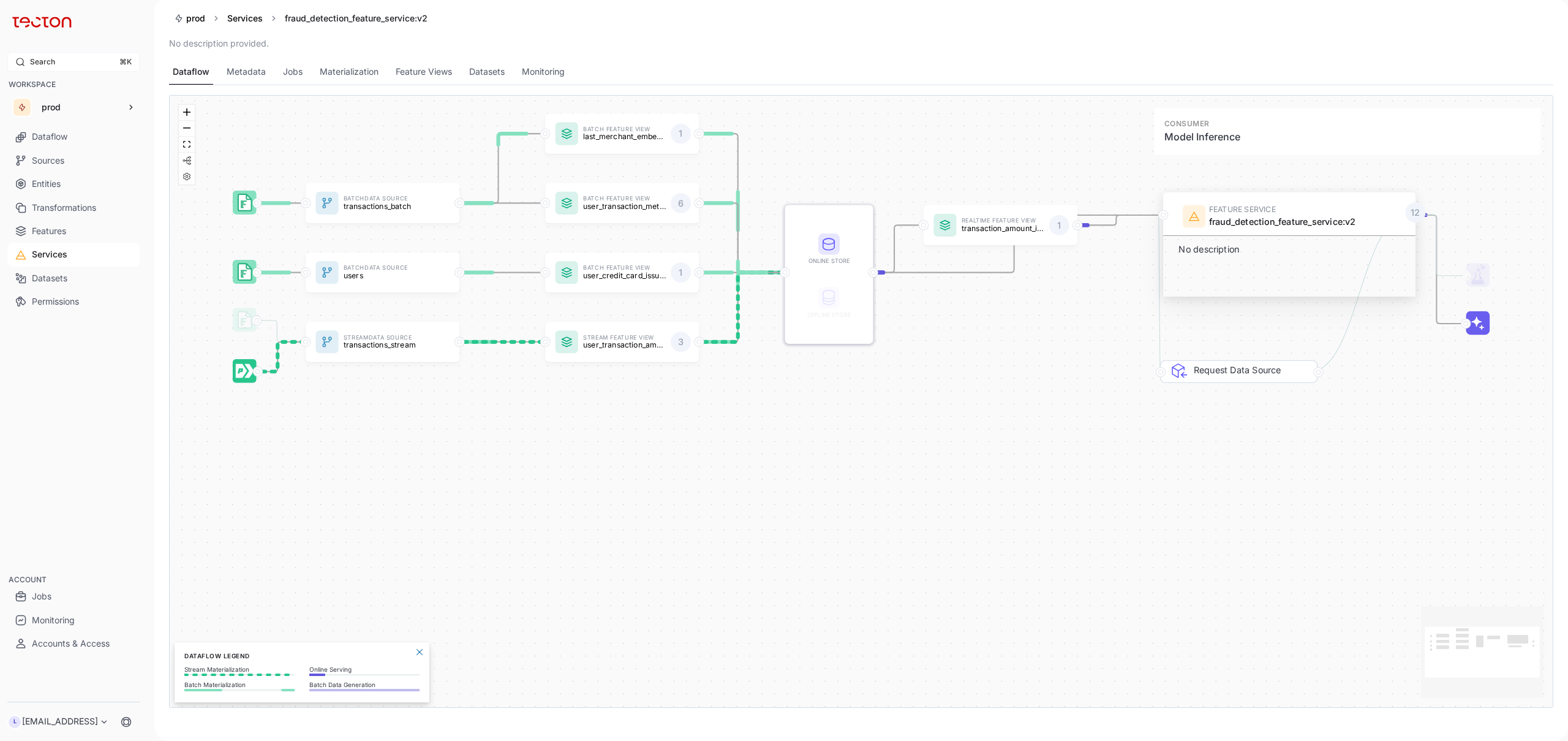 click 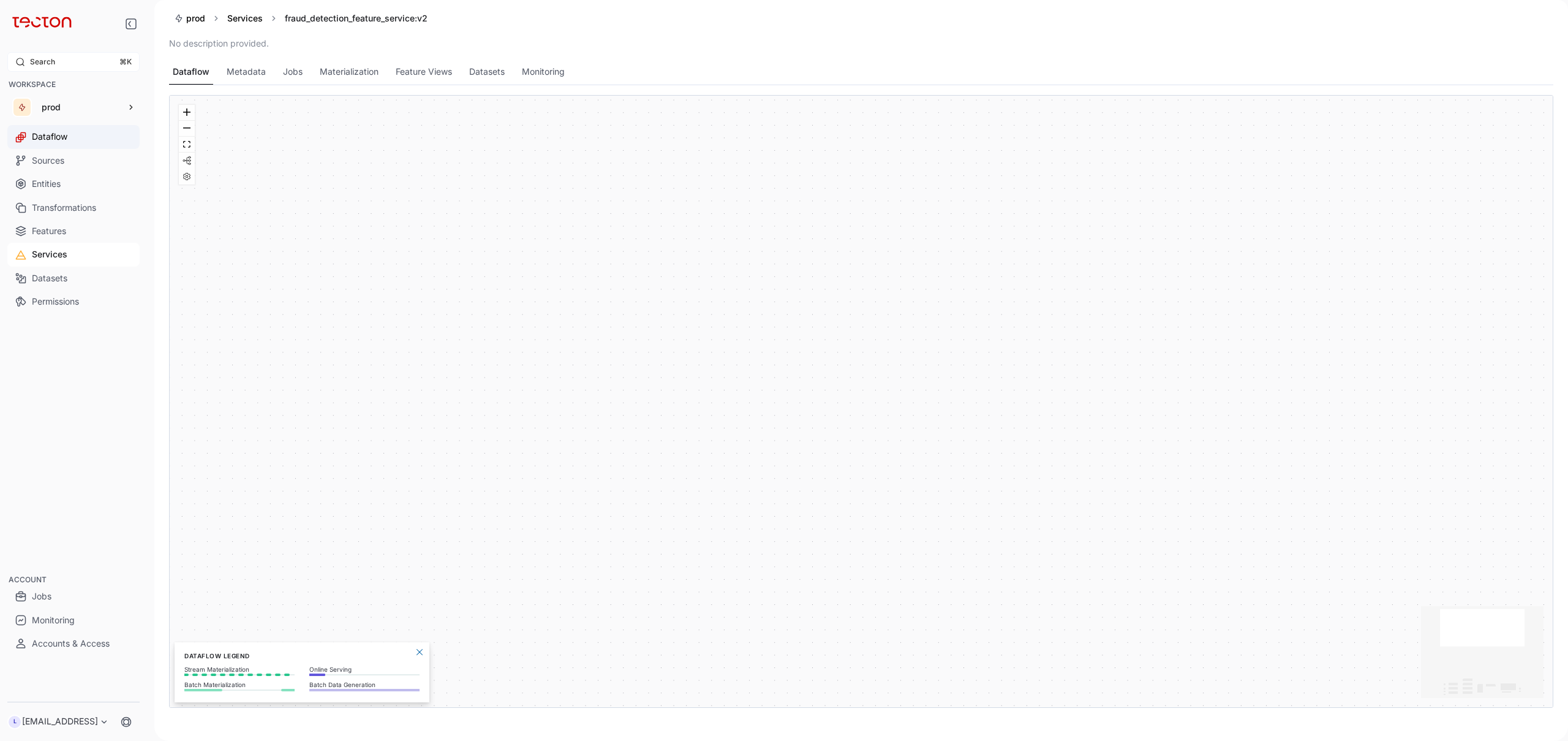 click on "Dataflow" at bounding box center [74, 137] 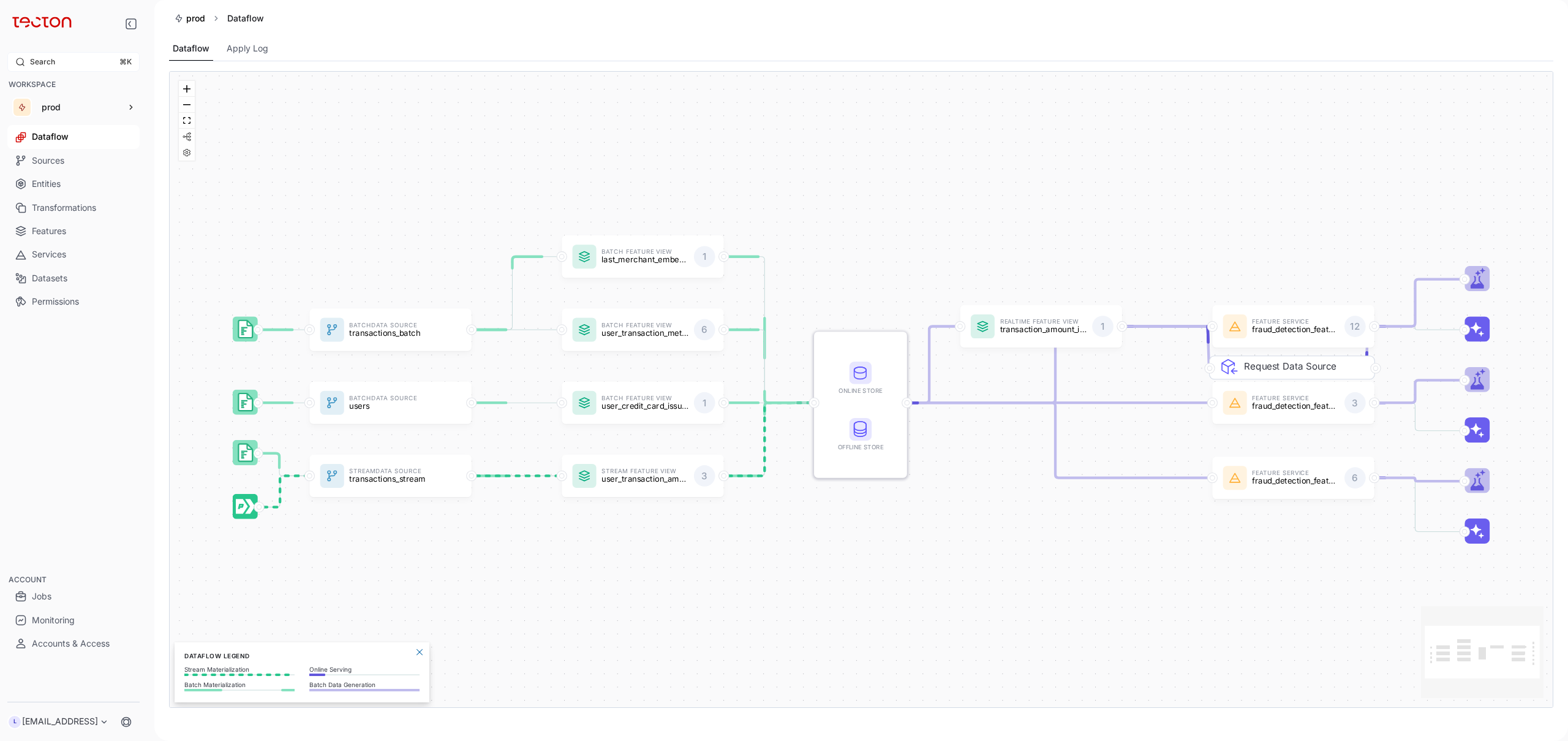 scroll, scrollTop: 0, scrollLeft: 0, axis: both 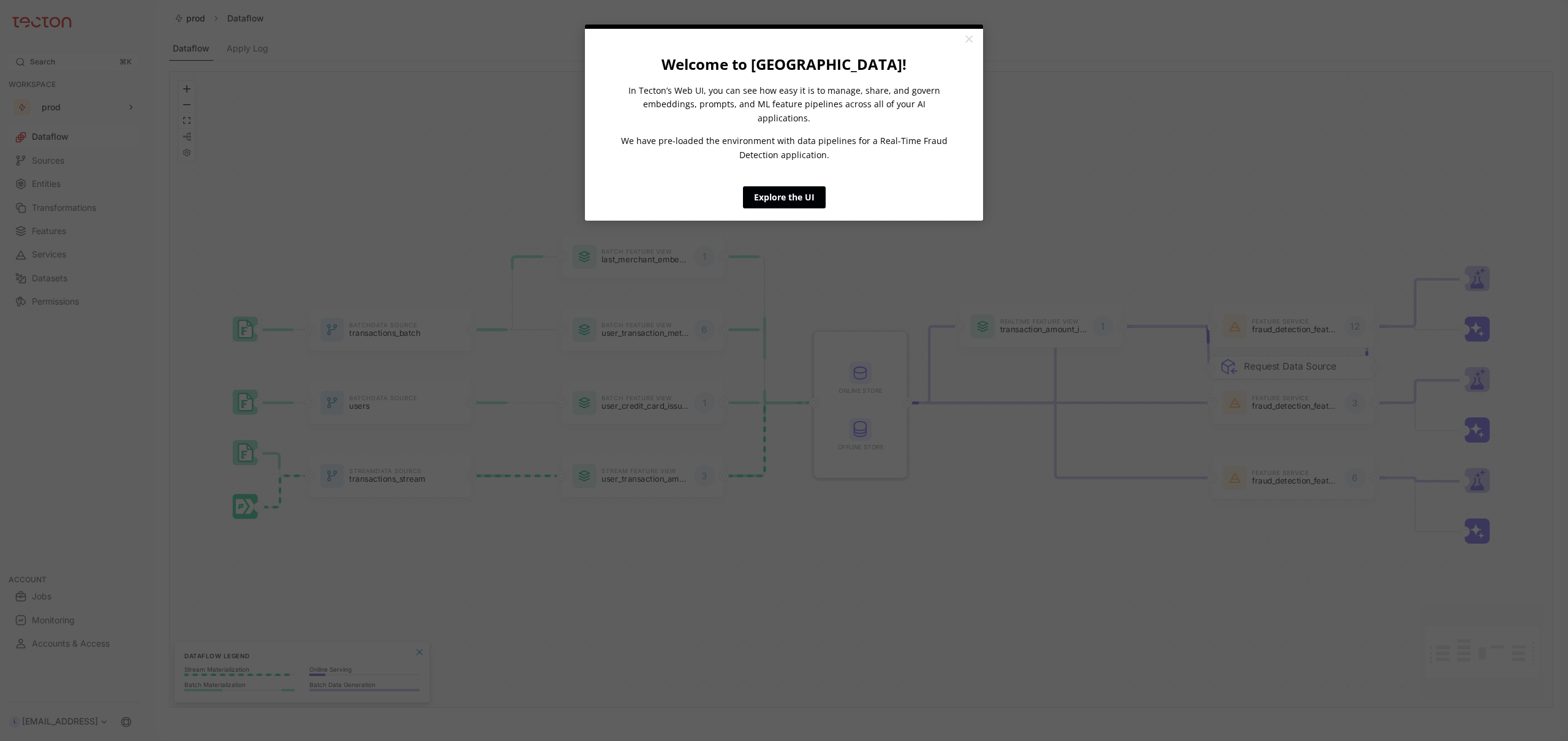 click on "Explore the UI" at bounding box center [784, 197] 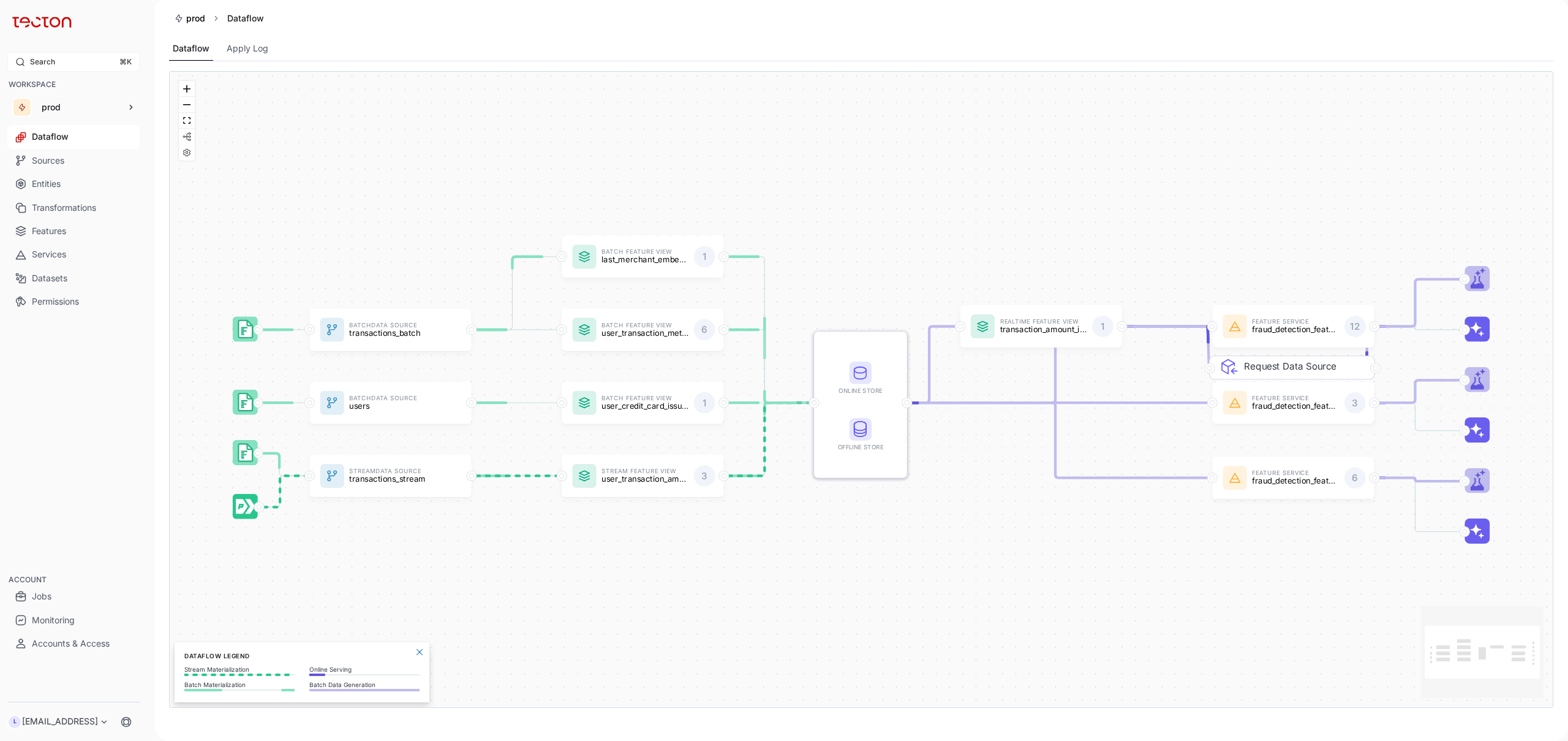 scroll, scrollTop: 0, scrollLeft: 0, axis: both 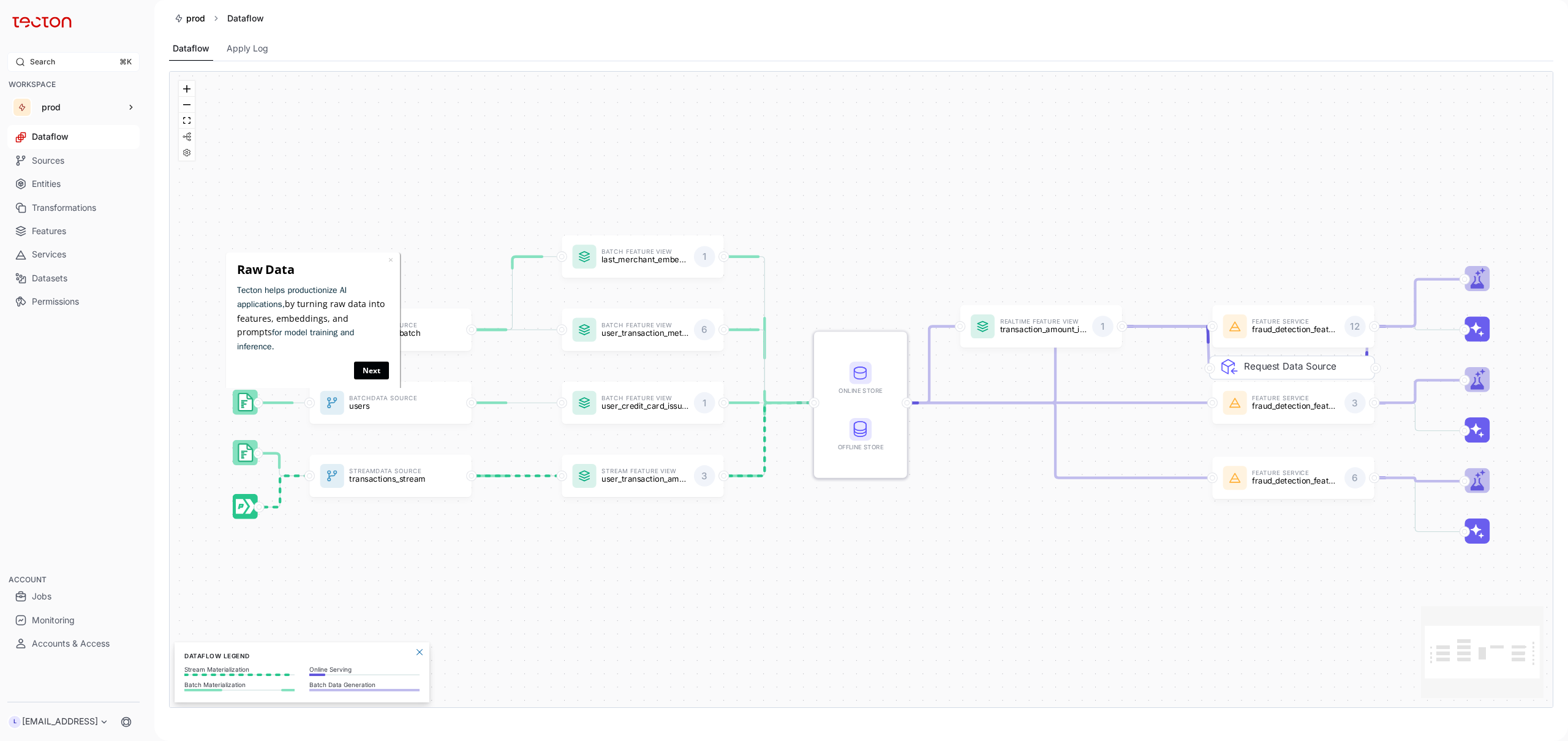 click on "Next" at bounding box center [371, 370] 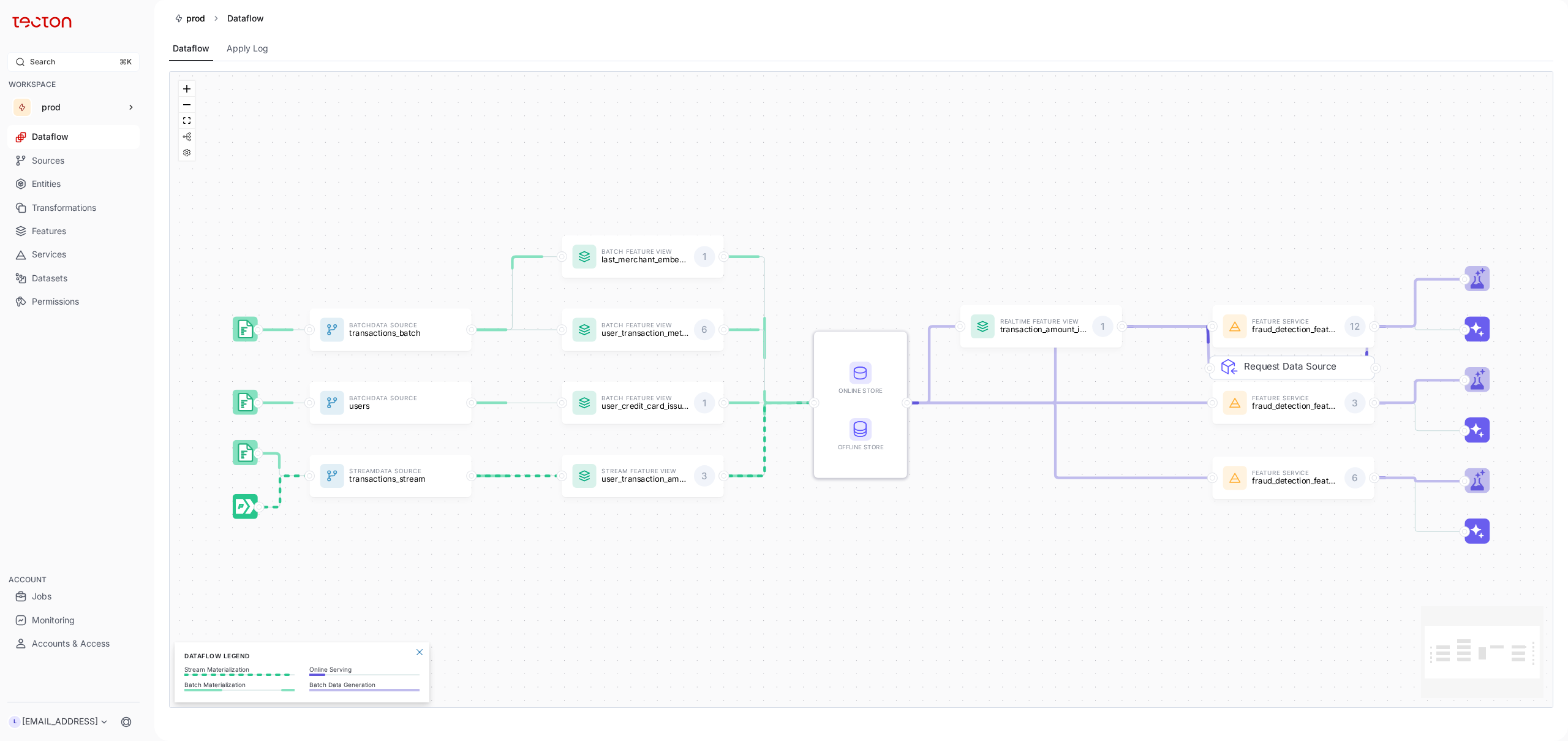 scroll, scrollTop: 0, scrollLeft: 0, axis: both 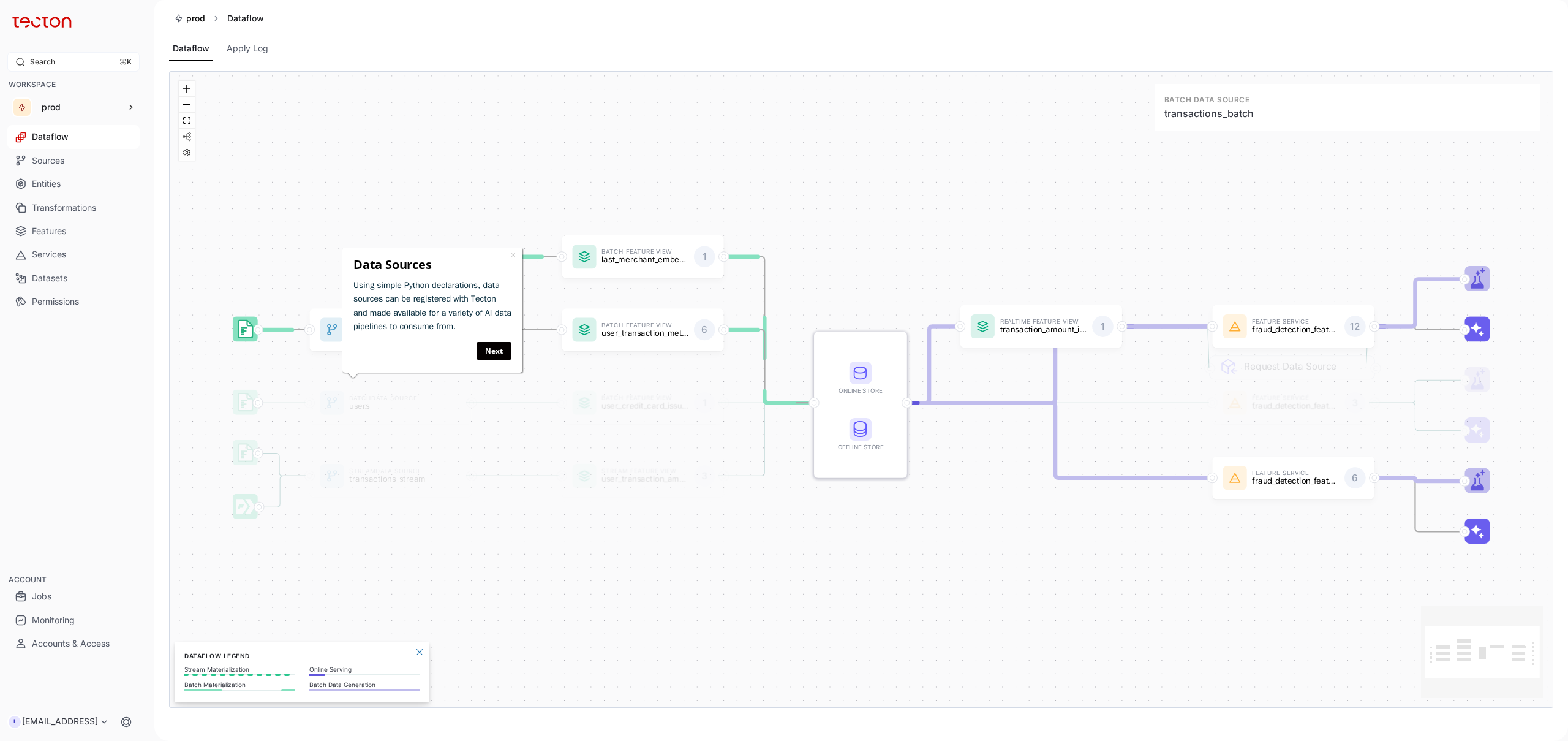 click 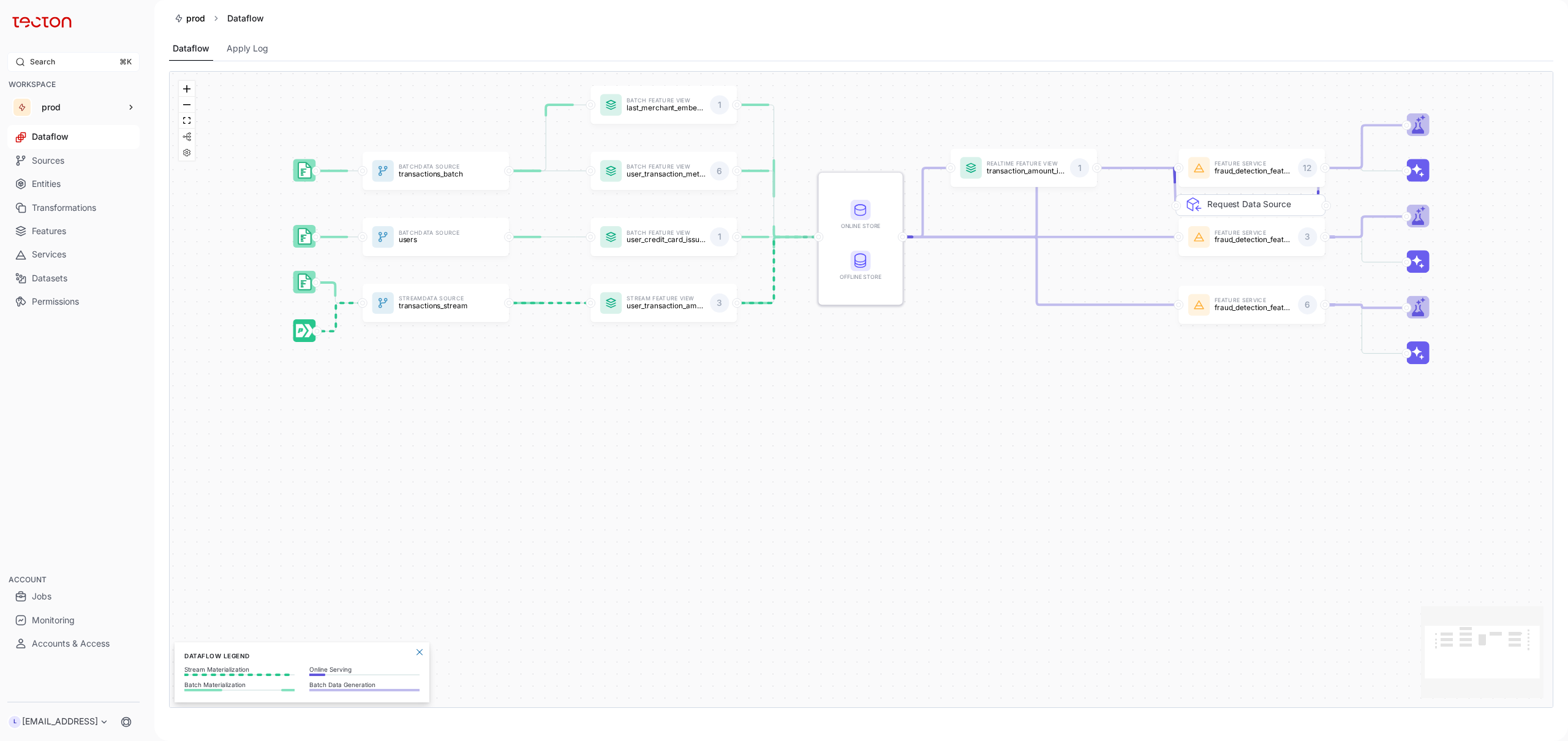 scroll, scrollTop: 0, scrollLeft: 0, axis: both 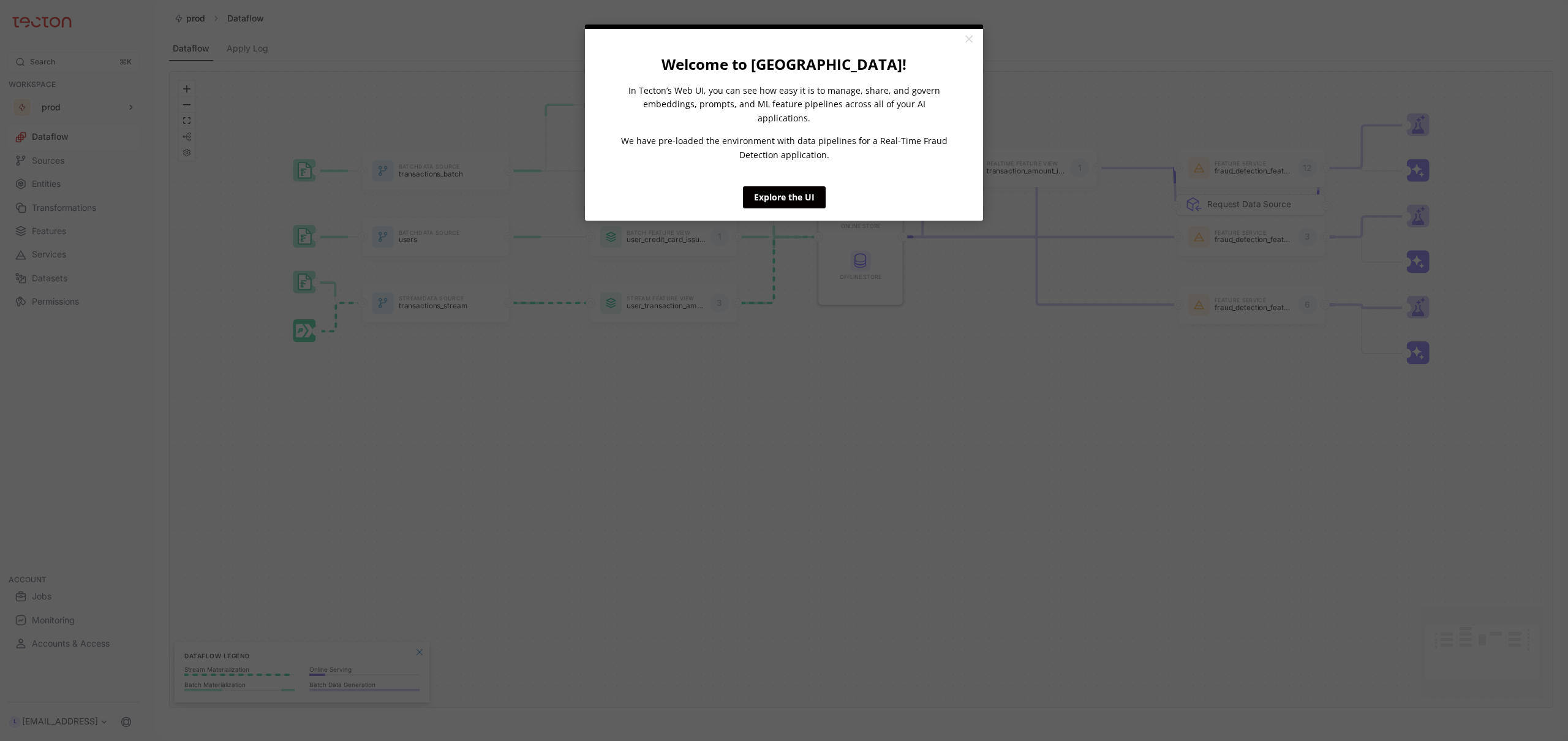 click on "Explore the UI" at bounding box center (784, 197) 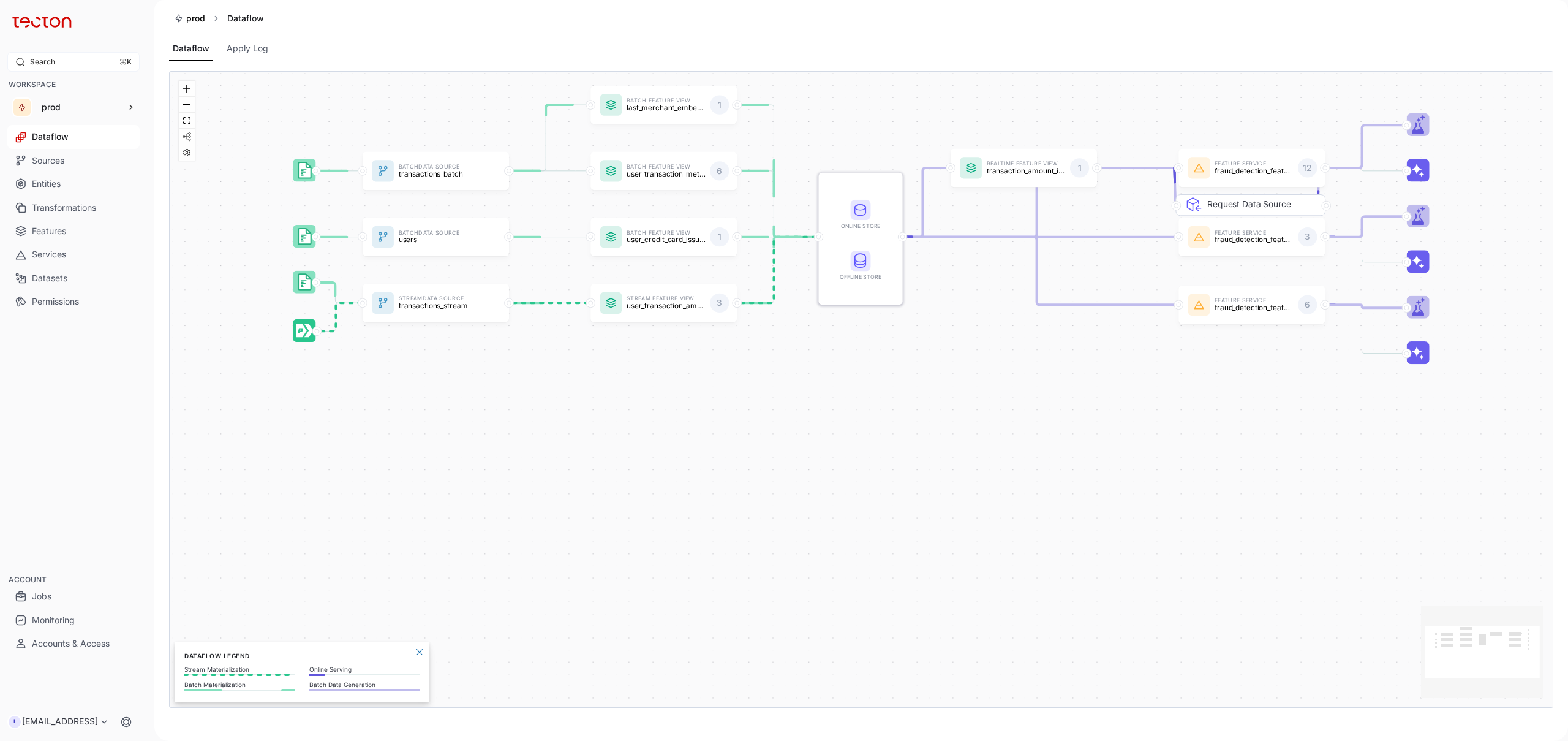 scroll, scrollTop: 0, scrollLeft: 0, axis: both 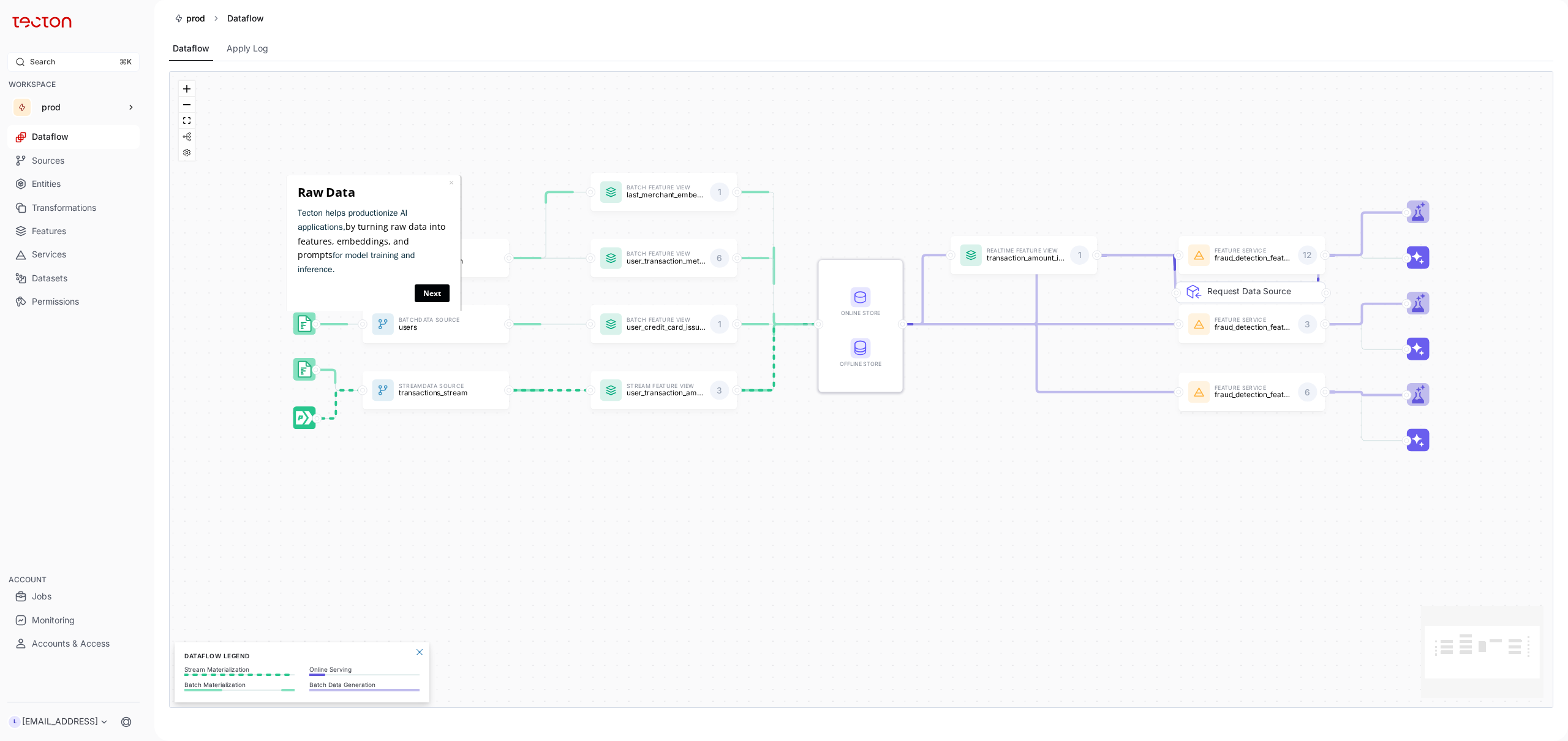 click on "Next" at bounding box center [431, 292] 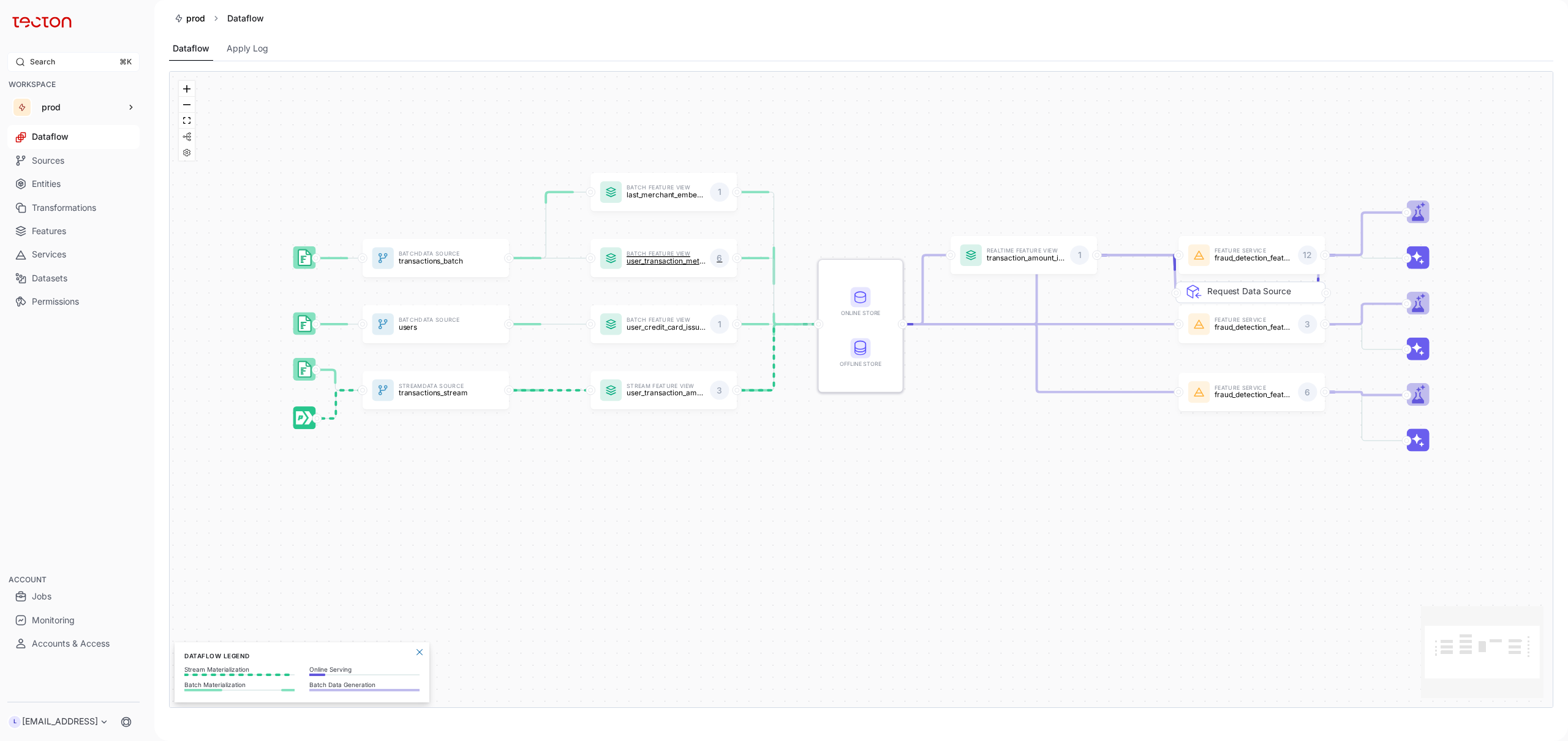 scroll, scrollTop: 0, scrollLeft: 0, axis: both 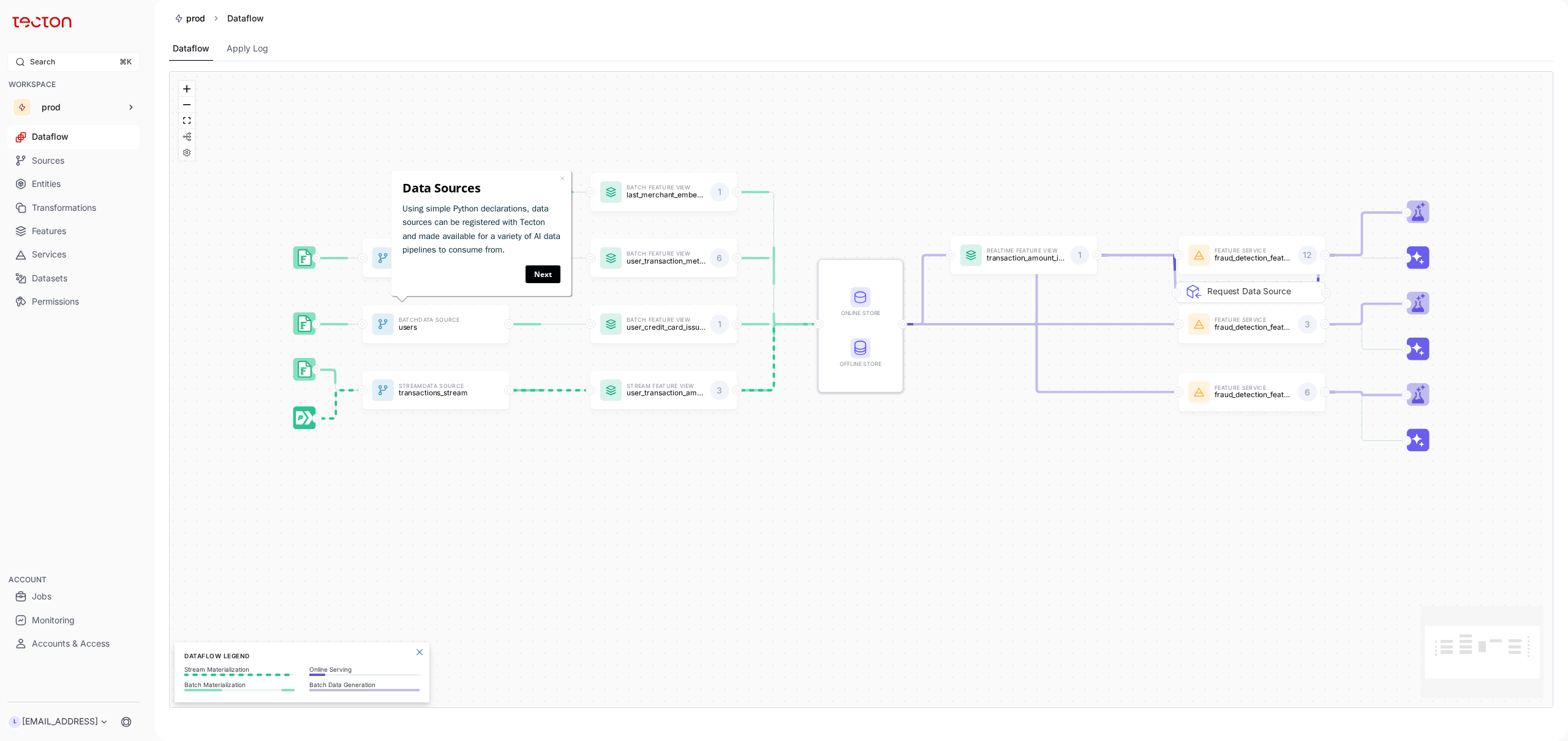 click on "Next" at bounding box center (543, 273) 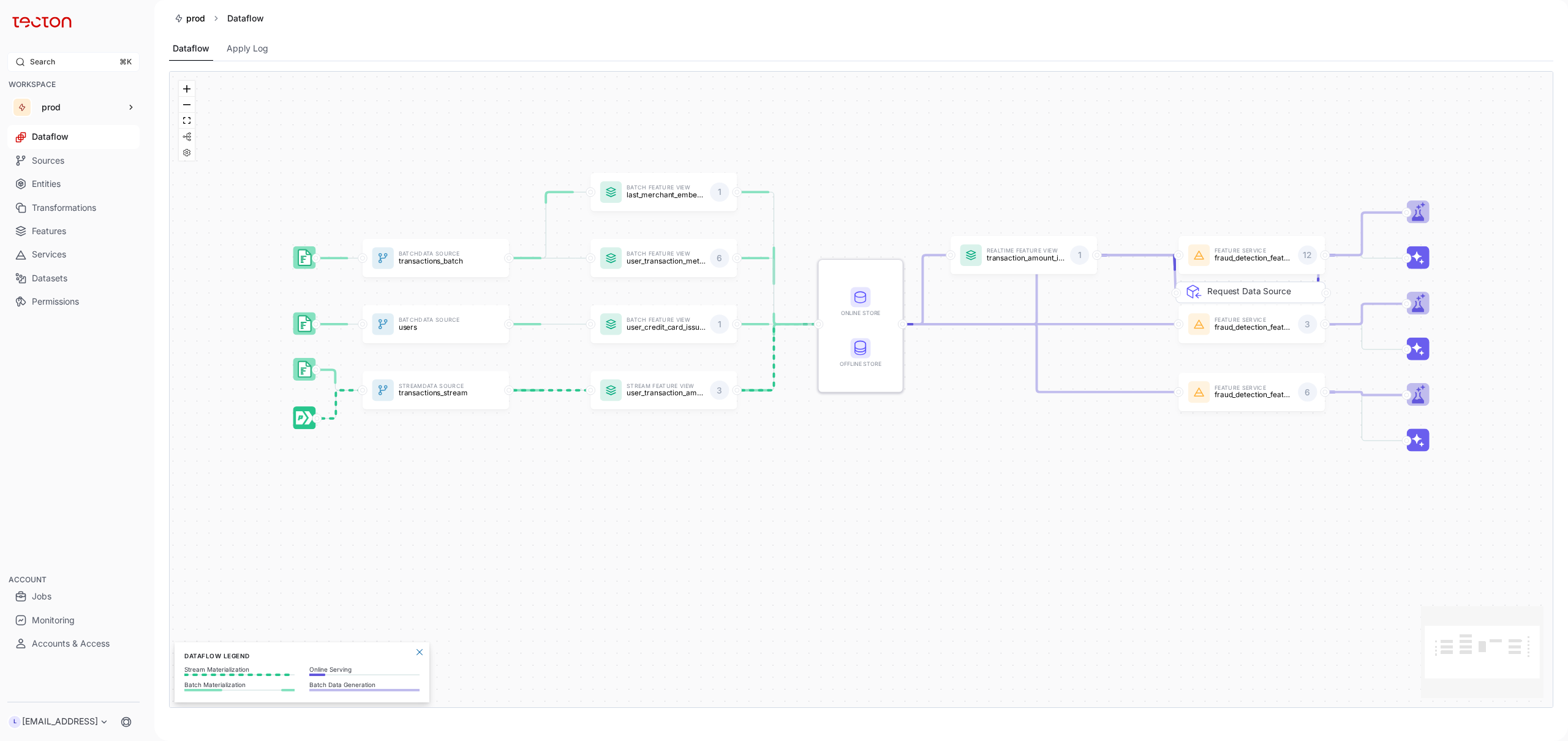 scroll, scrollTop: 0, scrollLeft: 0, axis: both 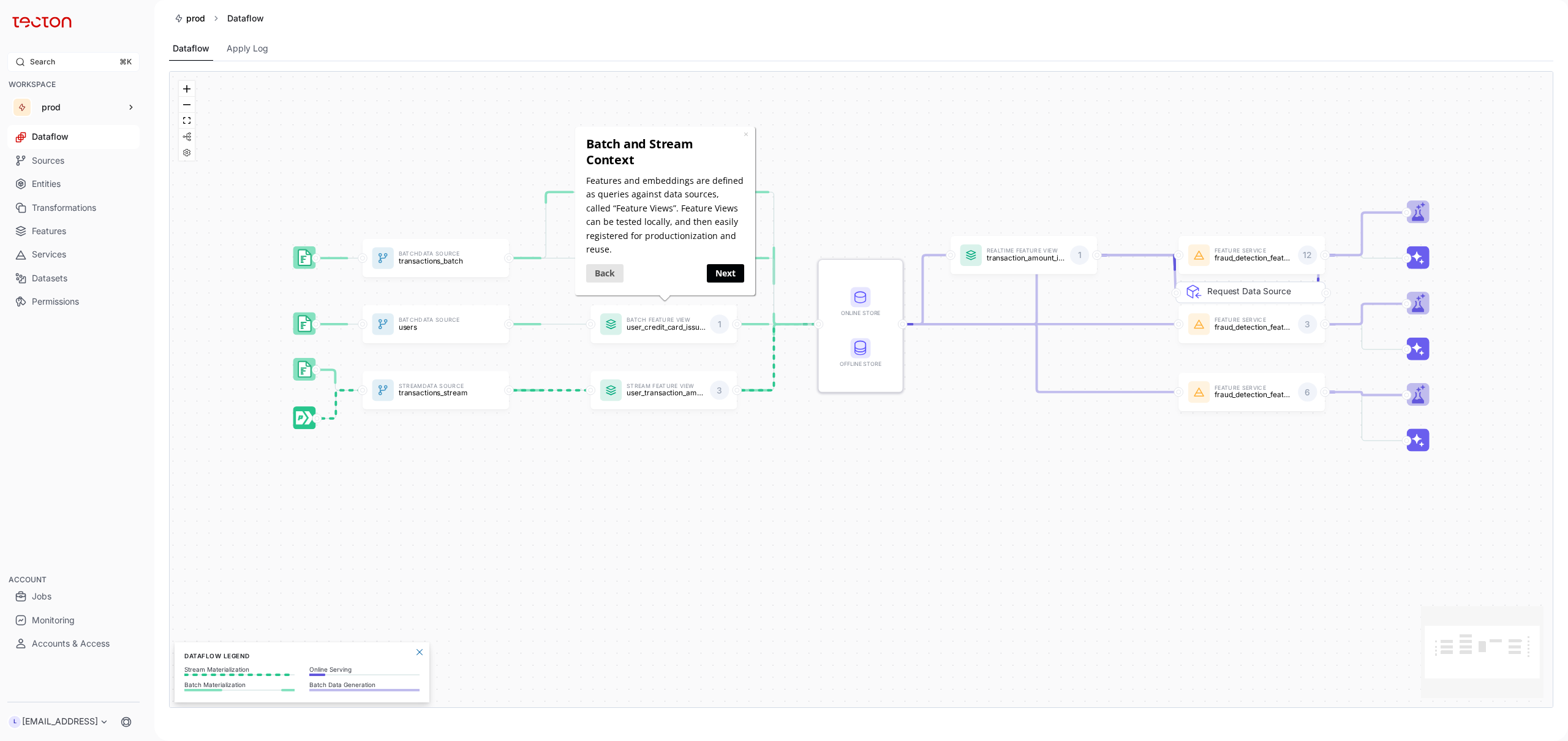click on "Next" at bounding box center [725, 273] 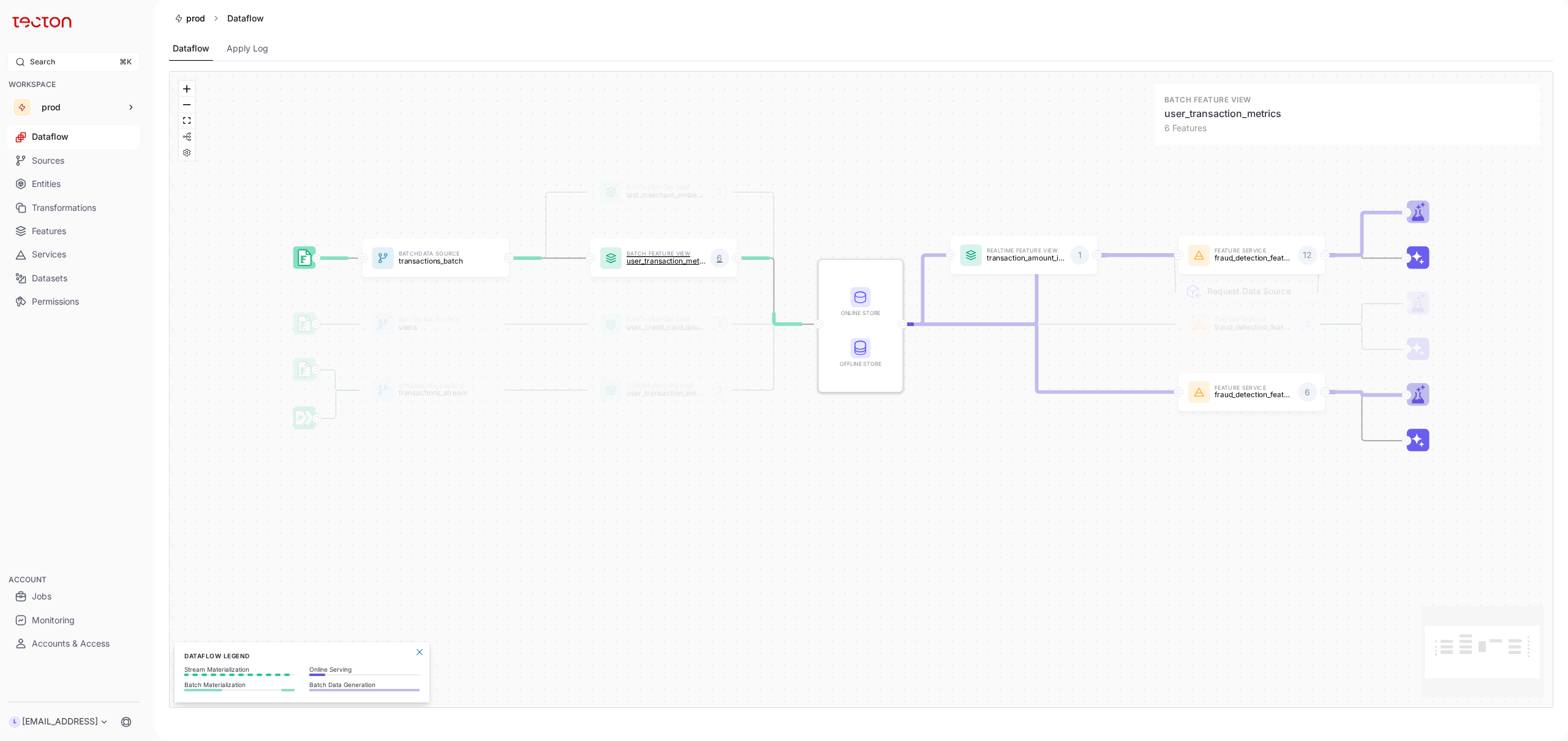scroll, scrollTop: 0, scrollLeft: 0, axis: both 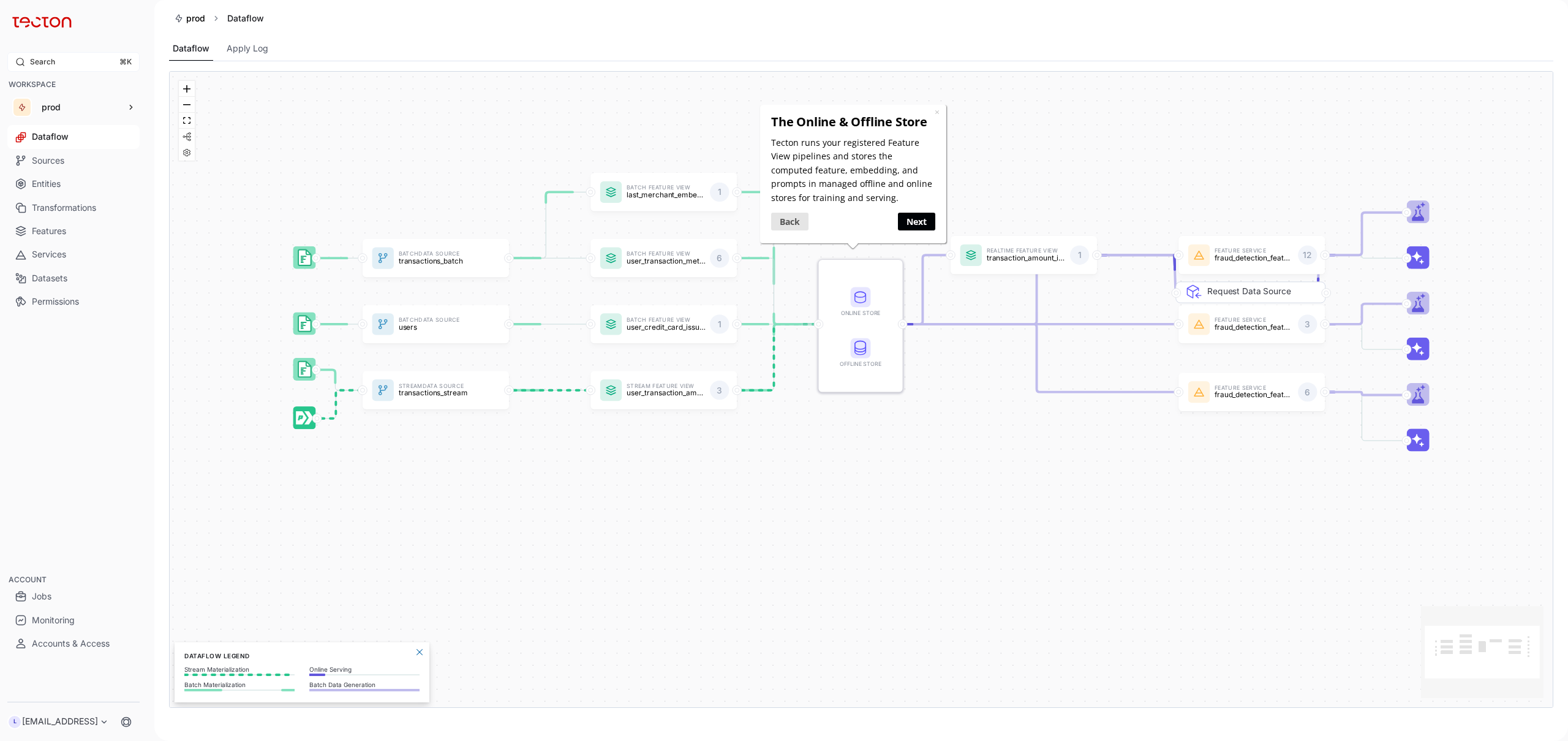 click on "Next" at bounding box center [916, 221] 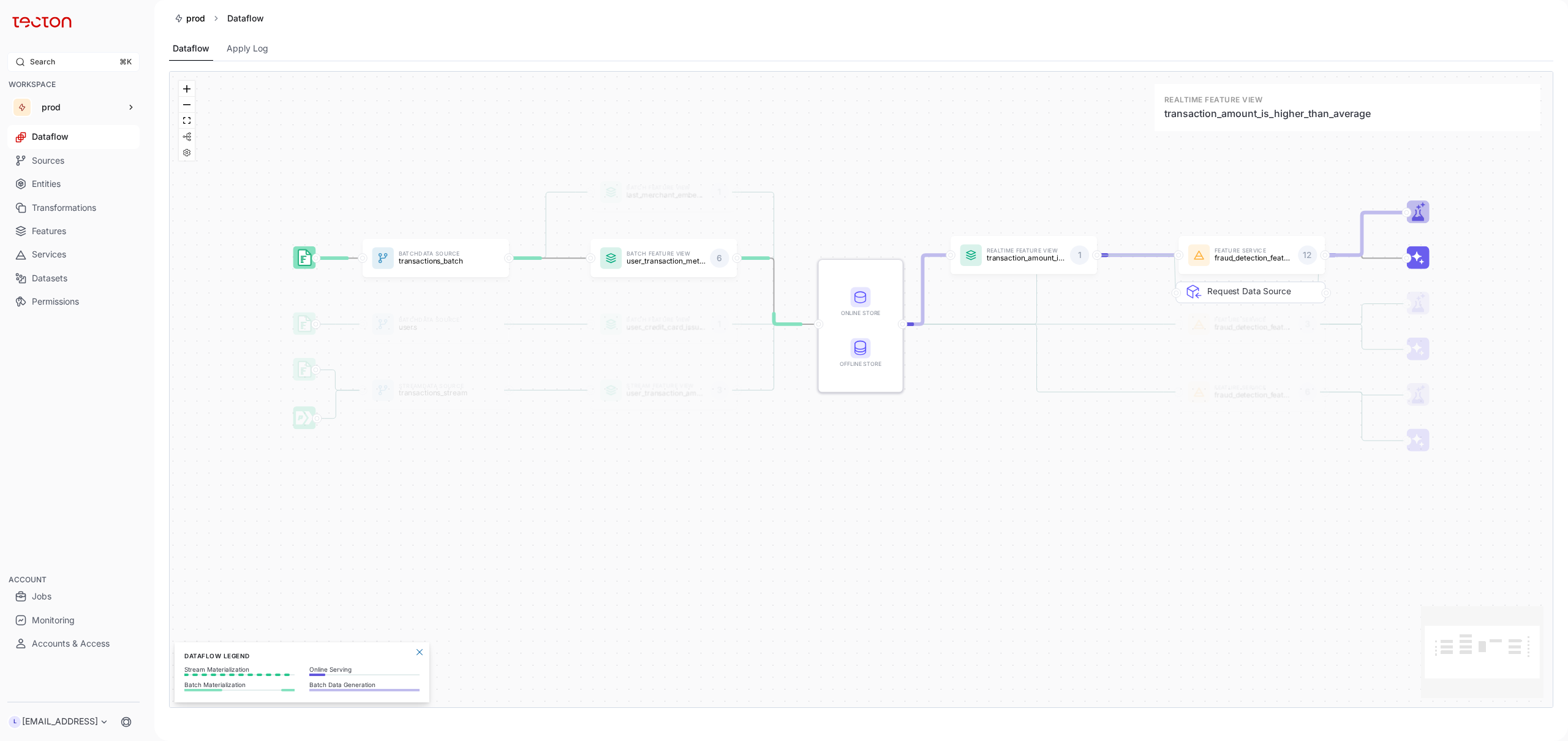 scroll, scrollTop: 0, scrollLeft: 0, axis: both 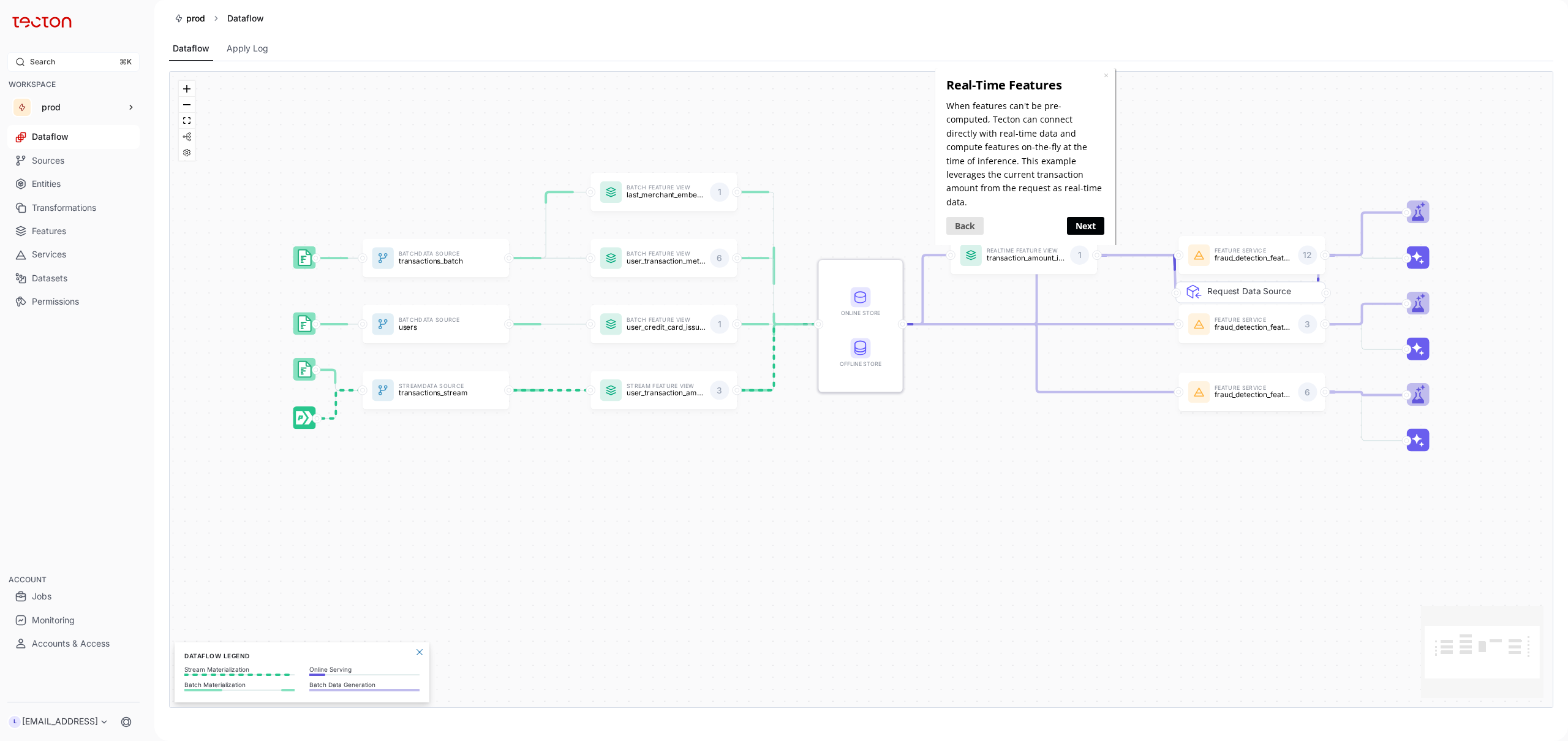 click on "Next" at bounding box center [1085, 226] 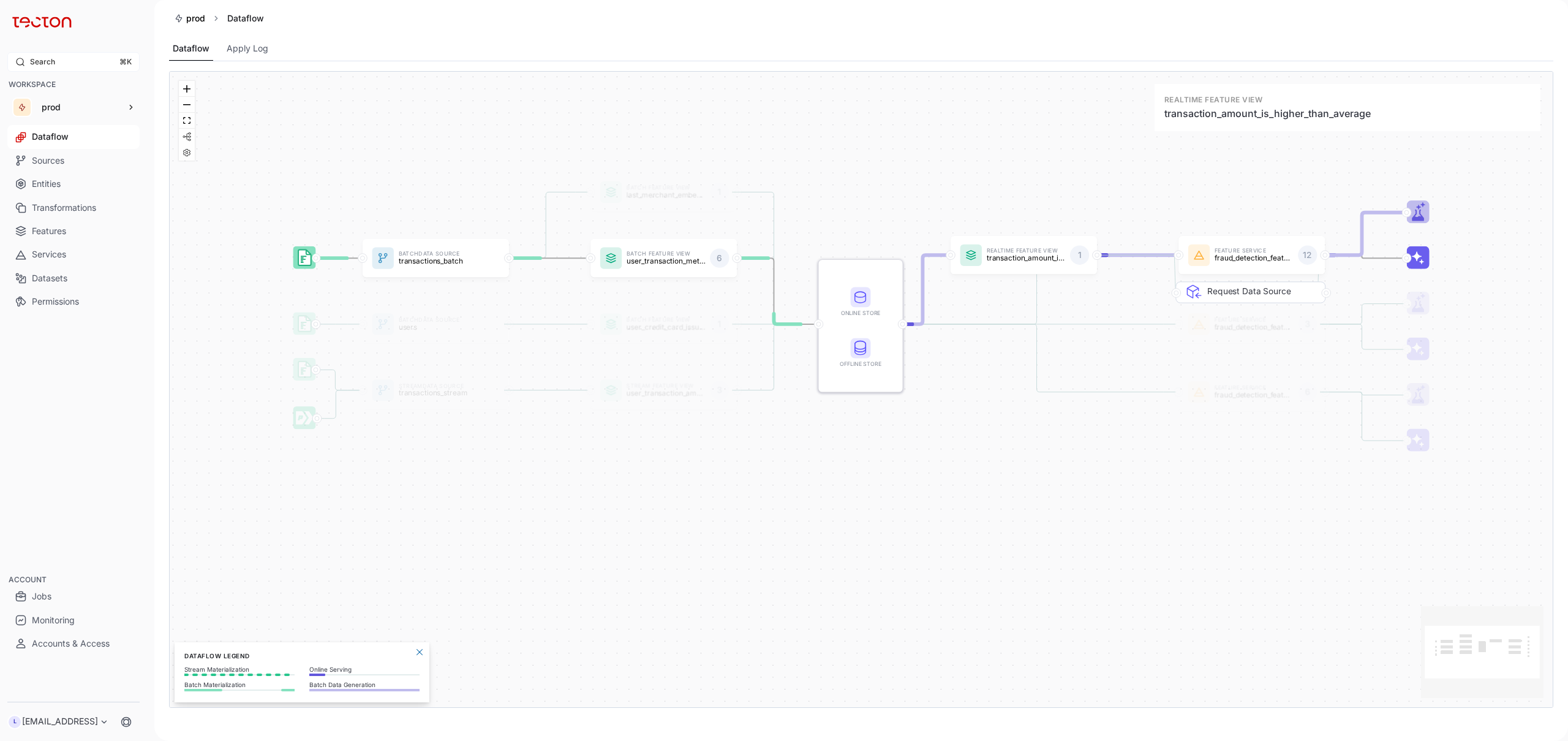 scroll, scrollTop: 0, scrollLeft: 0, axis: both 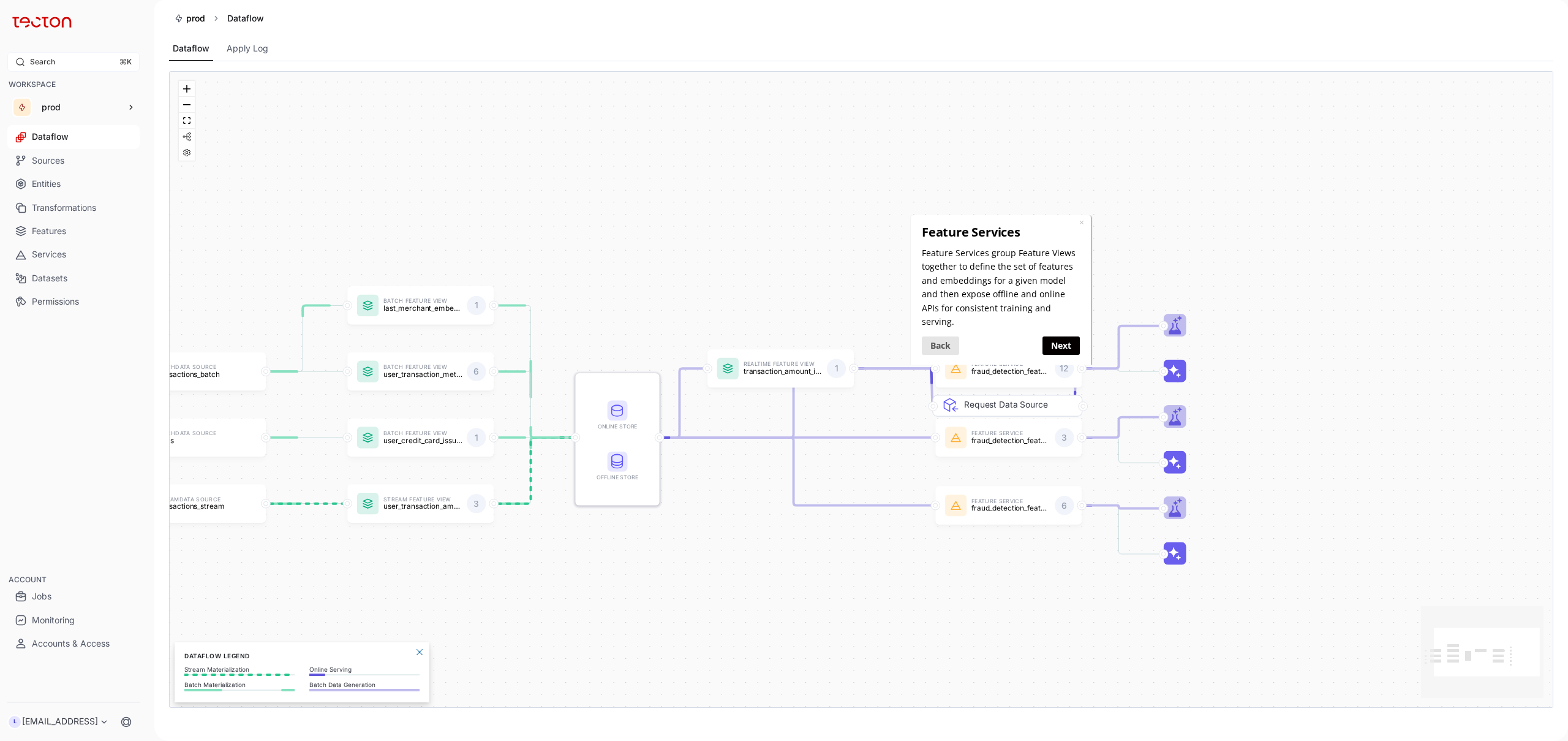 drag, startPoint x: 2046, startPoint y: 386, endPoint x: 946, endPoint y: 275, distance: 1105.5863 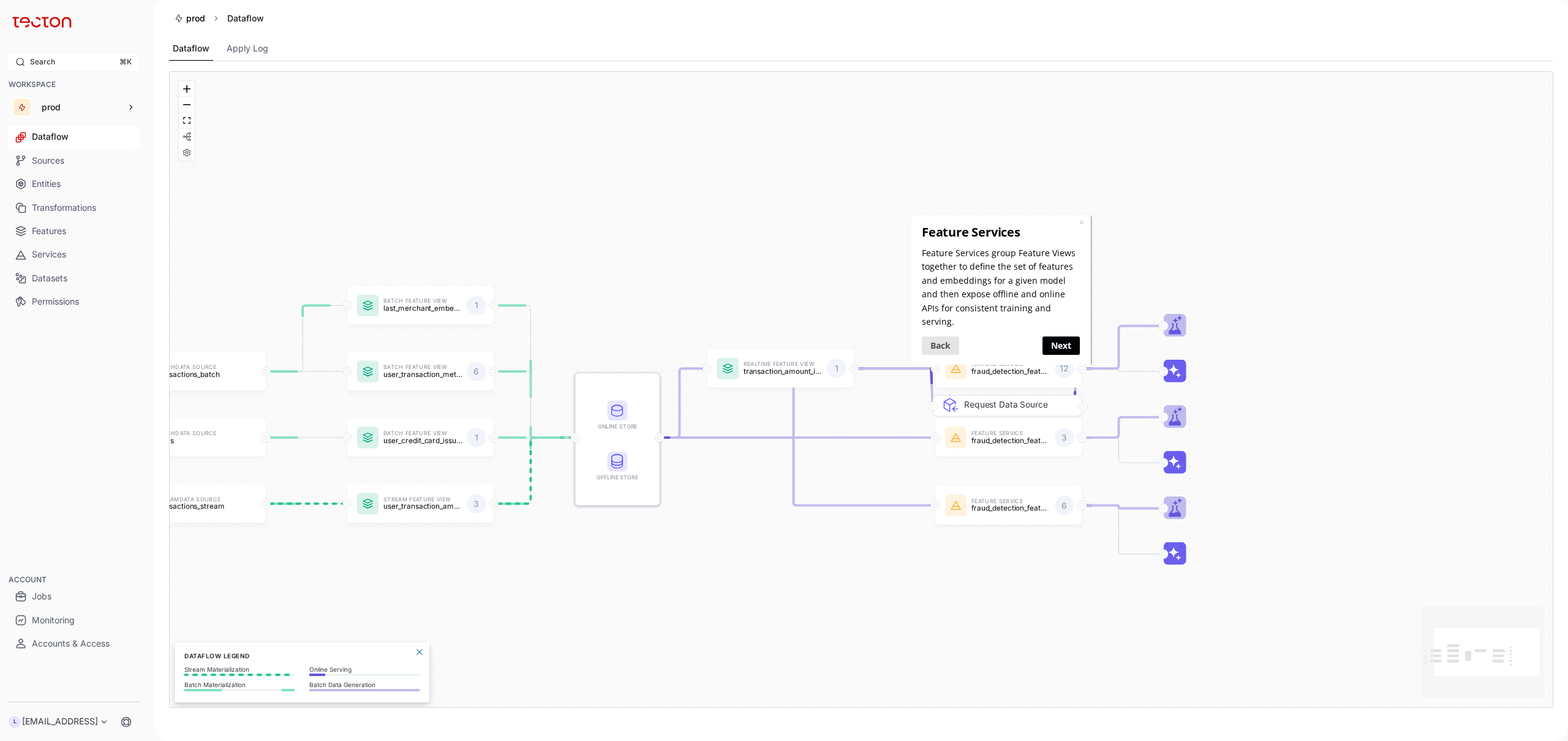 click on "Next" at bounding box center [1060, 344] 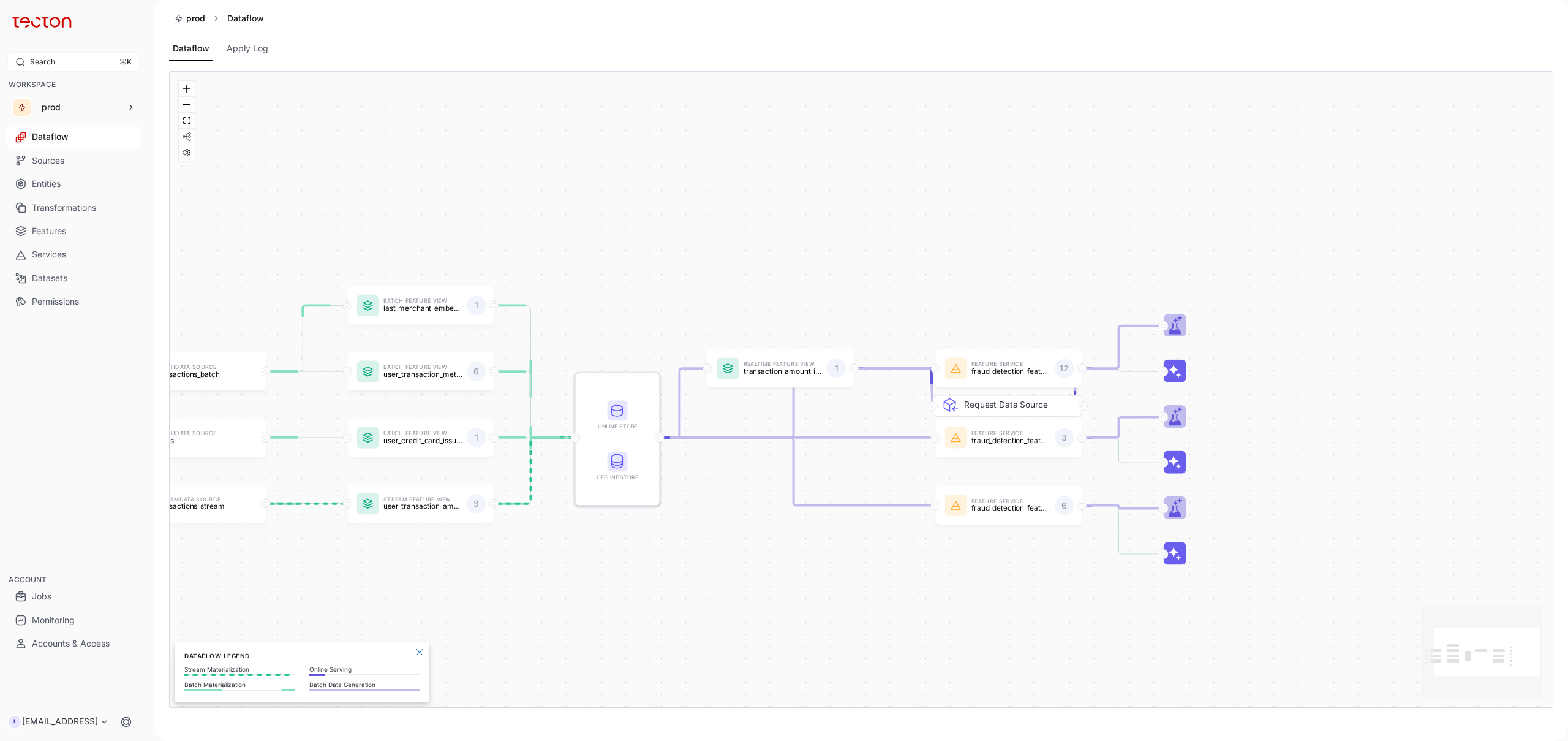 scroll, scrollTop: 0, scrollLeft: 0, axis: both 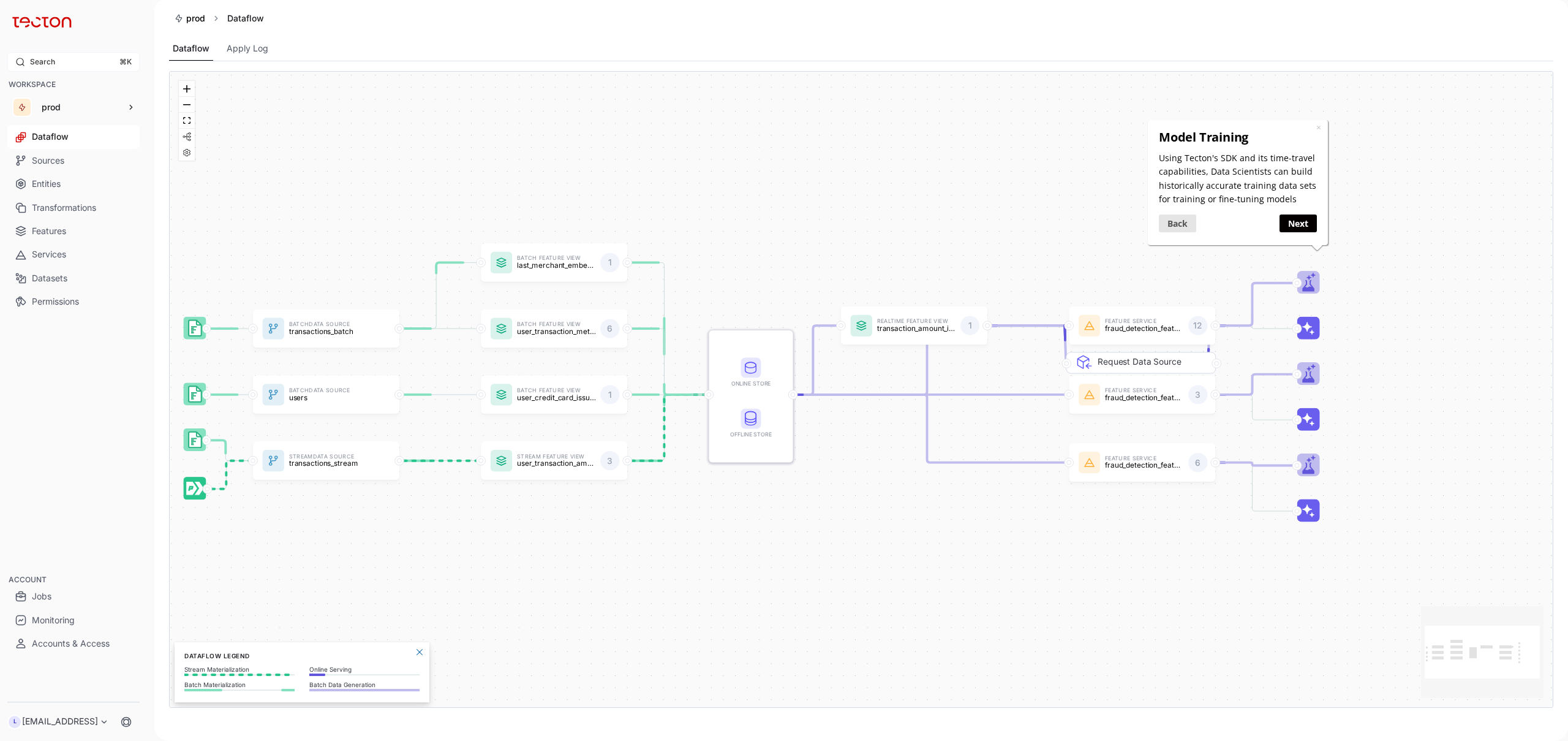 click on "Batch  Data Source transactions_batch Stream  Data Source transactions_stream Batch  Data Source users Feature Service fraud_detection_feature_service 6 Feature Service fraud_detection_feature_service_streaming 3 Feature Service fraud_detection_feature_service:v2 12 Batch Feature View last_merchant_embedding 1 Batch Feature View user_credit_card_issuer 1 Stream Feature View user_transaction_amount_totals 3 Batch Feature View user_transaction_metrics 6 Realtime Feature View transaction_amount_is_higher_than_average 1 Request Data Source Online Store   Offline Store" at bounding box center (861, 389) 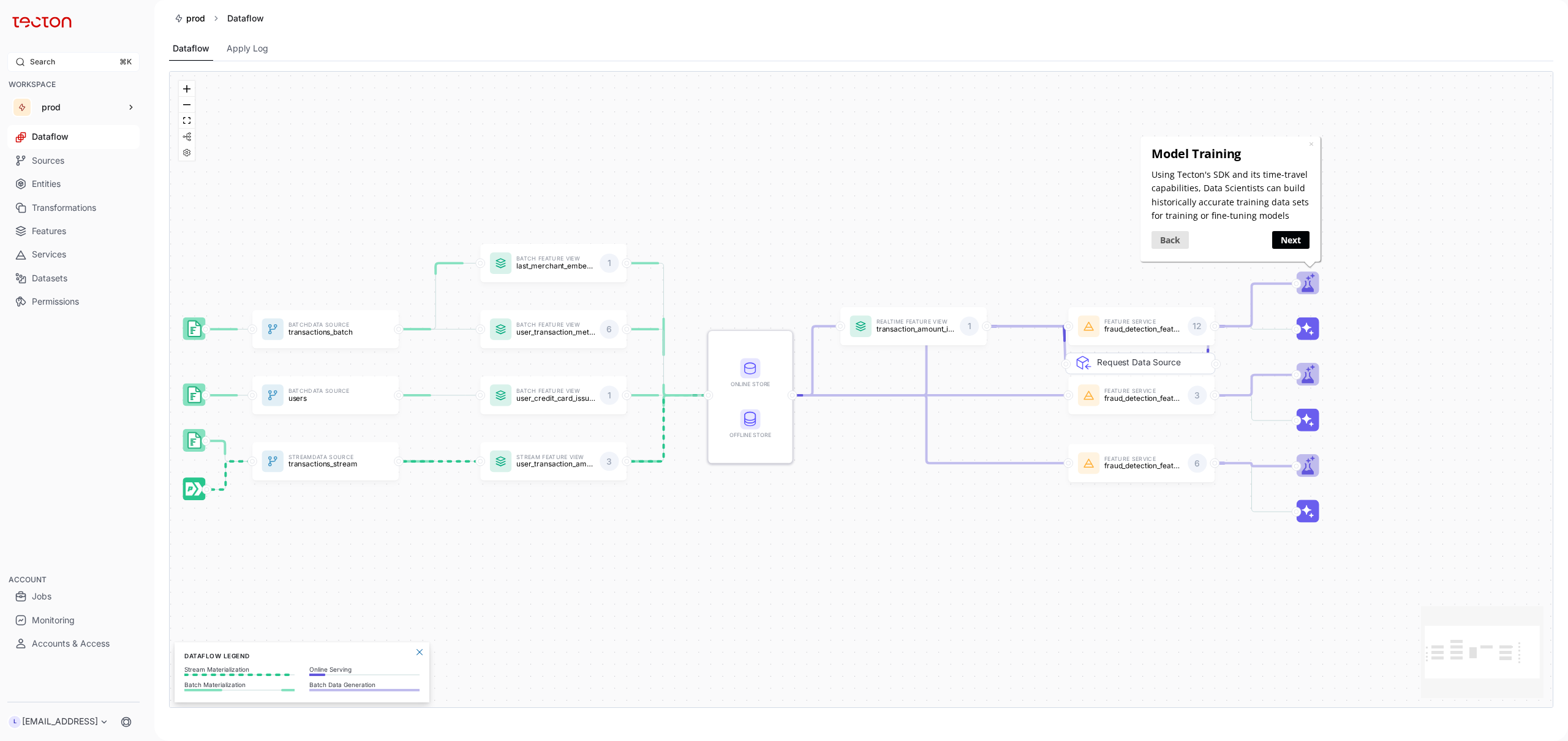 click on "Next" at bounding box center (1291, 239) 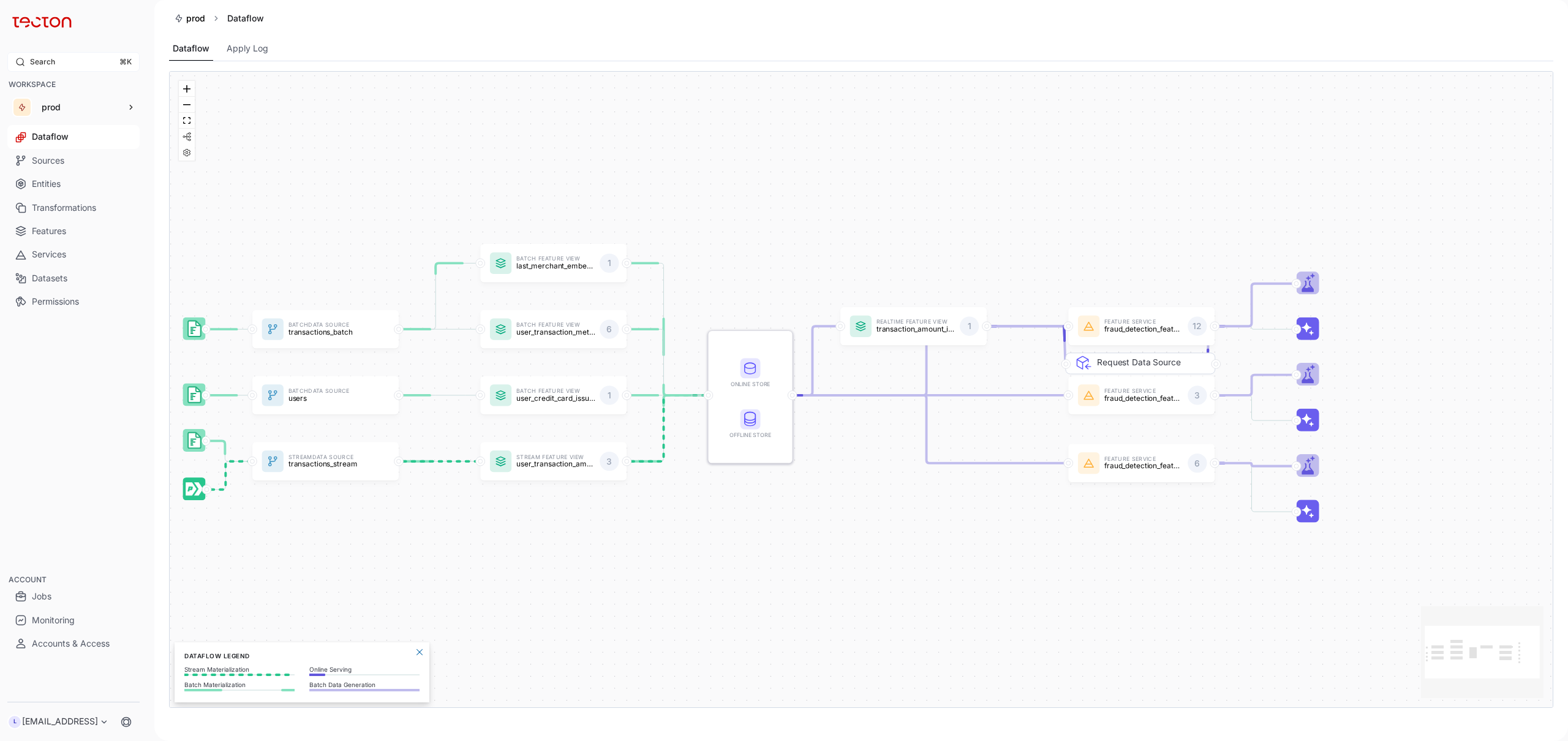 scroll, scrollTop: 0, scrollLeft: 0, axis: both 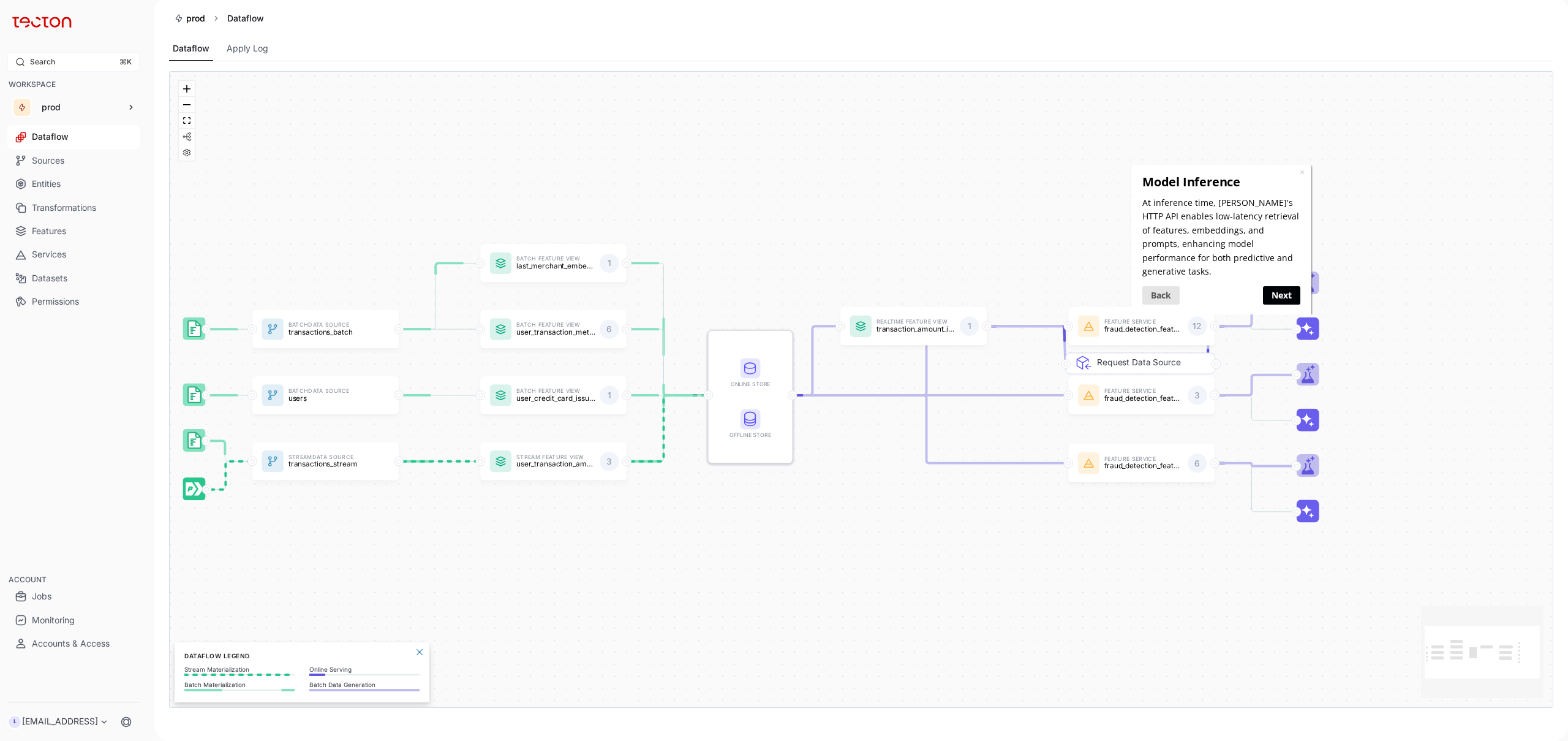 click on "Next" at bounding box center (1281, 295) 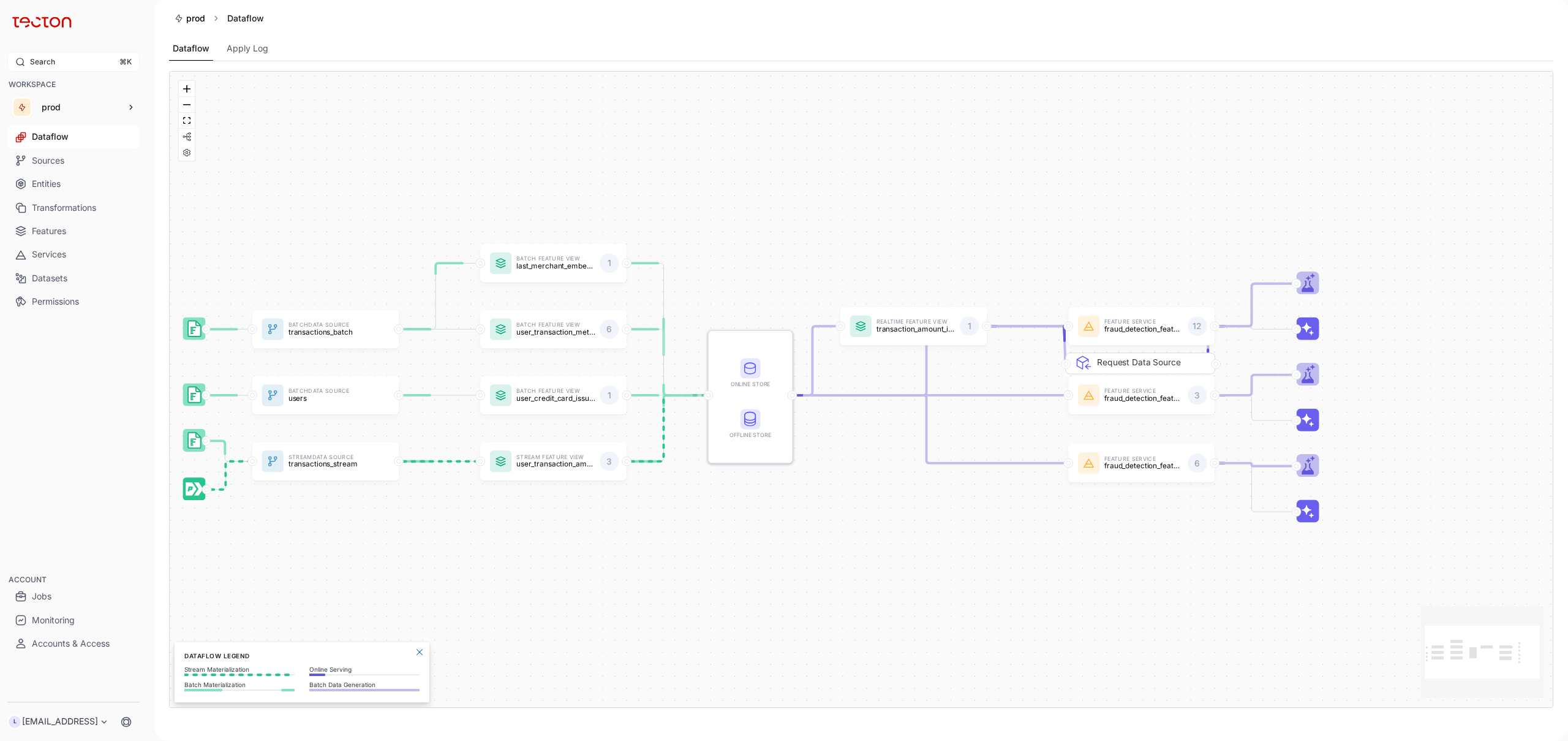 scroll, scrollTop: 0, scrollLeft: 0, axis: both 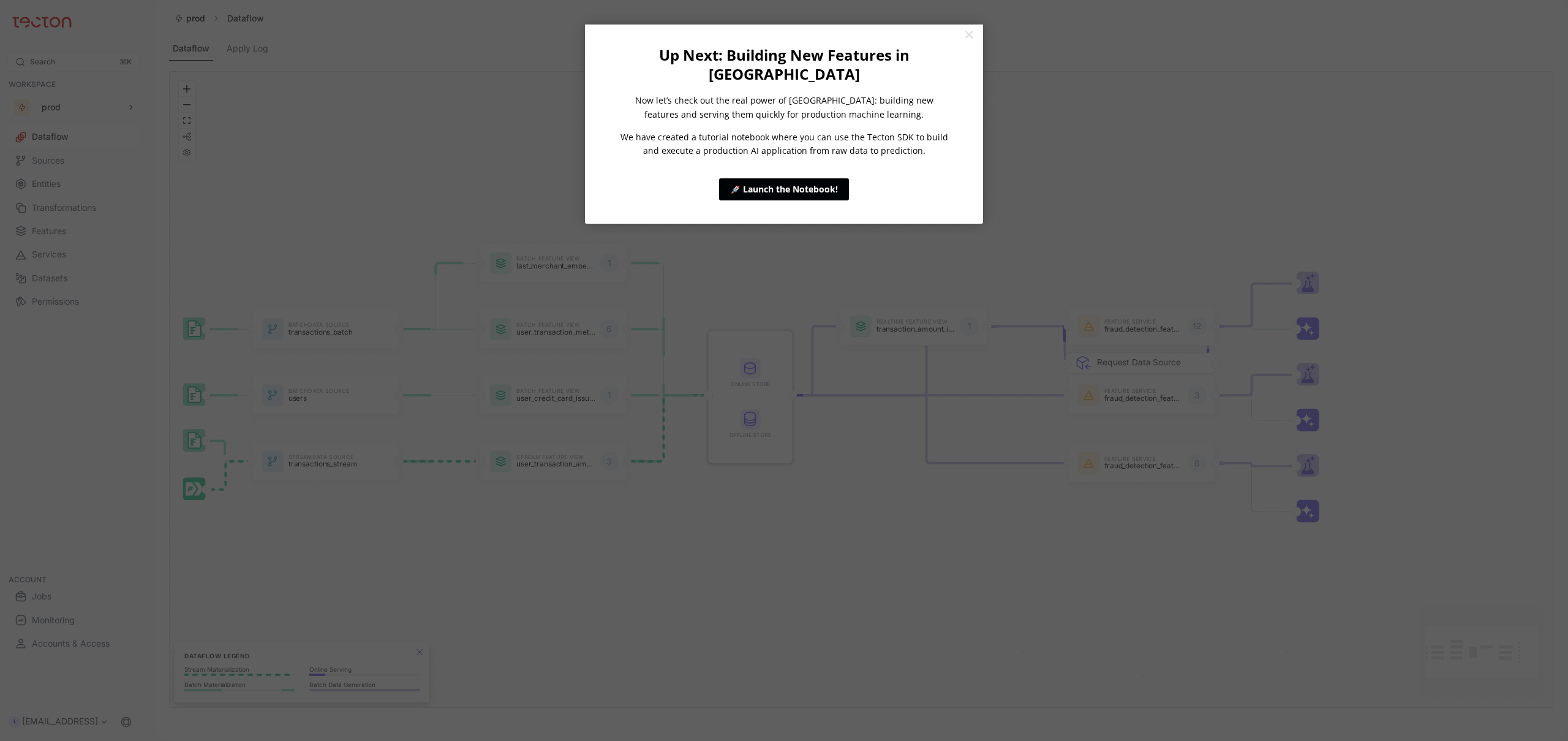 click on "🚀 Launch the Notebook!" at bounding box center [784, 189] 